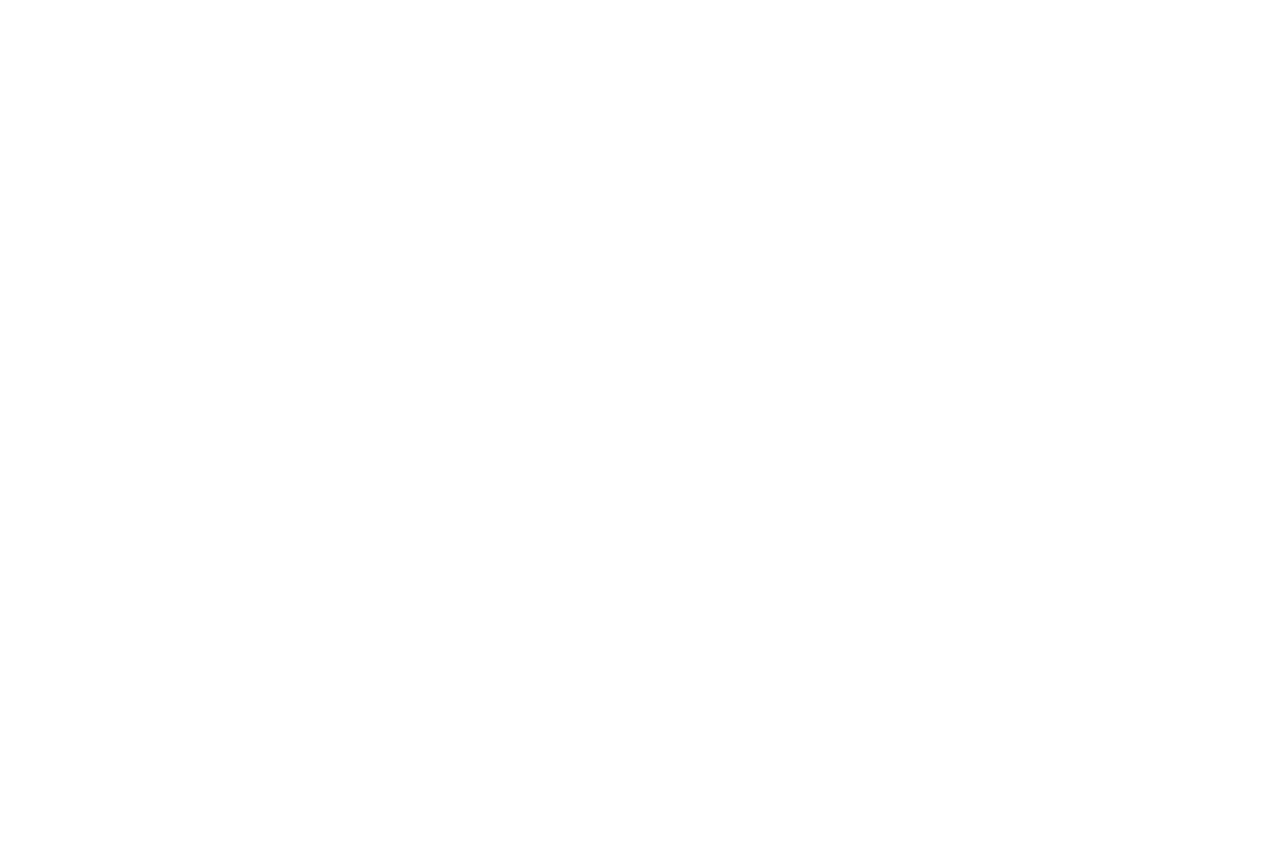 scroll, scrollTop: 0, scrollLeft: 0, axis: both 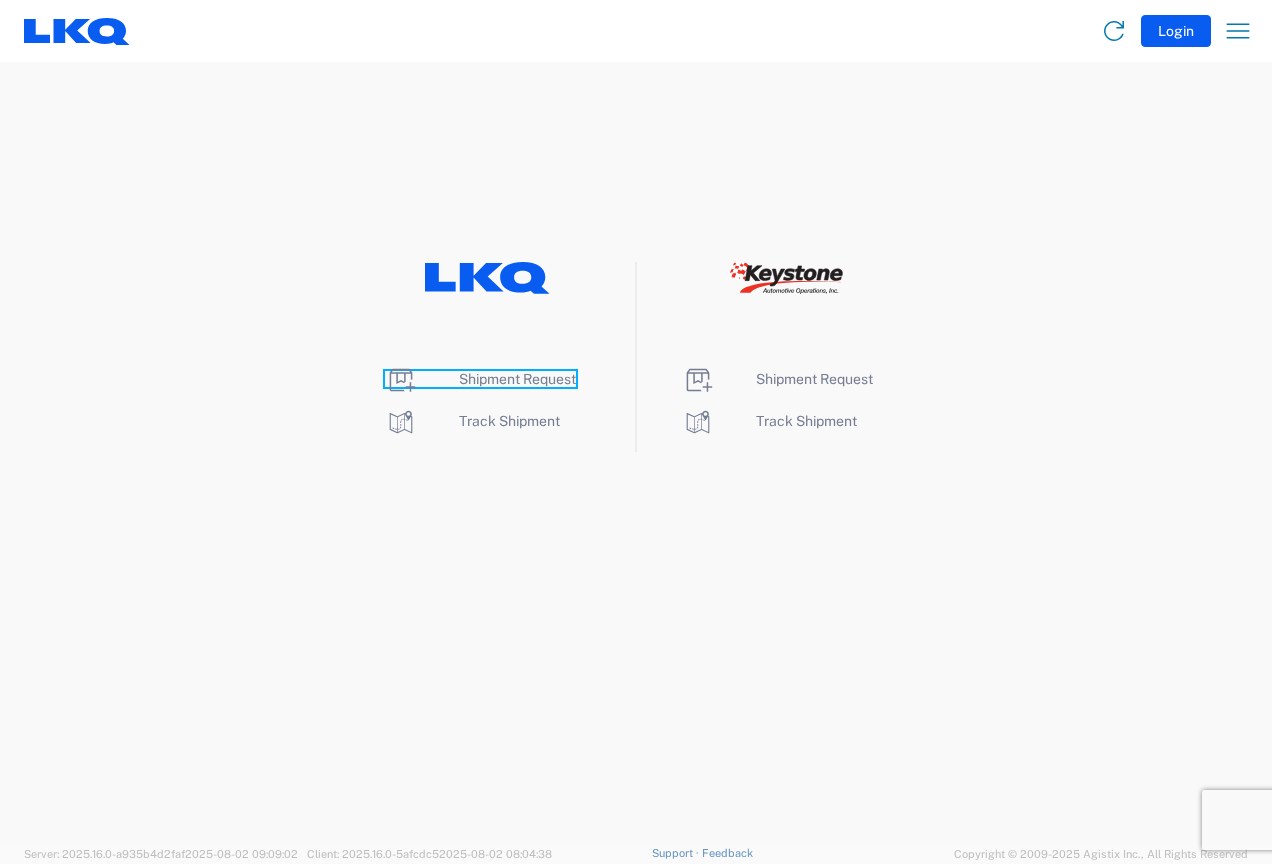 click on "Shipment Request" 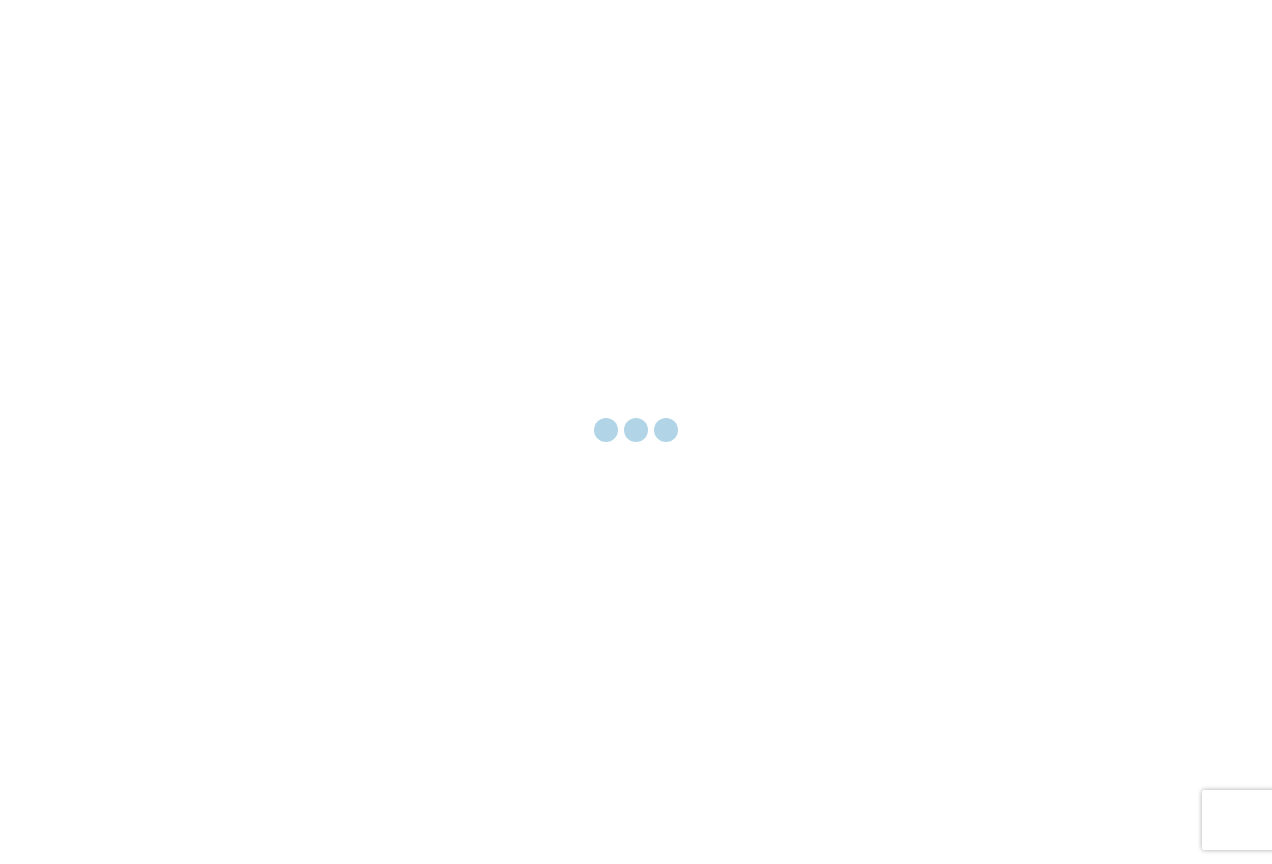 scroll, scrollTop: 0, scrollLeft: 0, axis: both 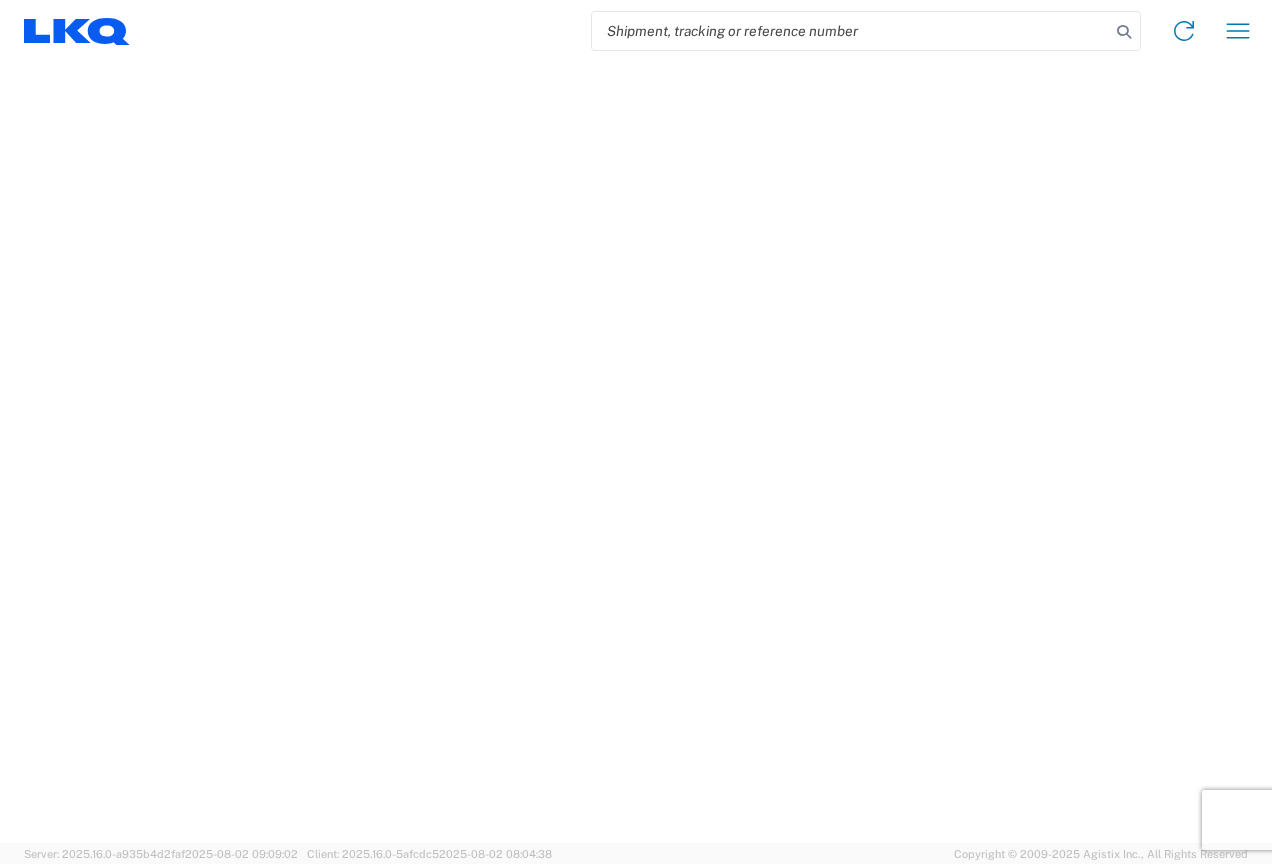 select on "FULL" 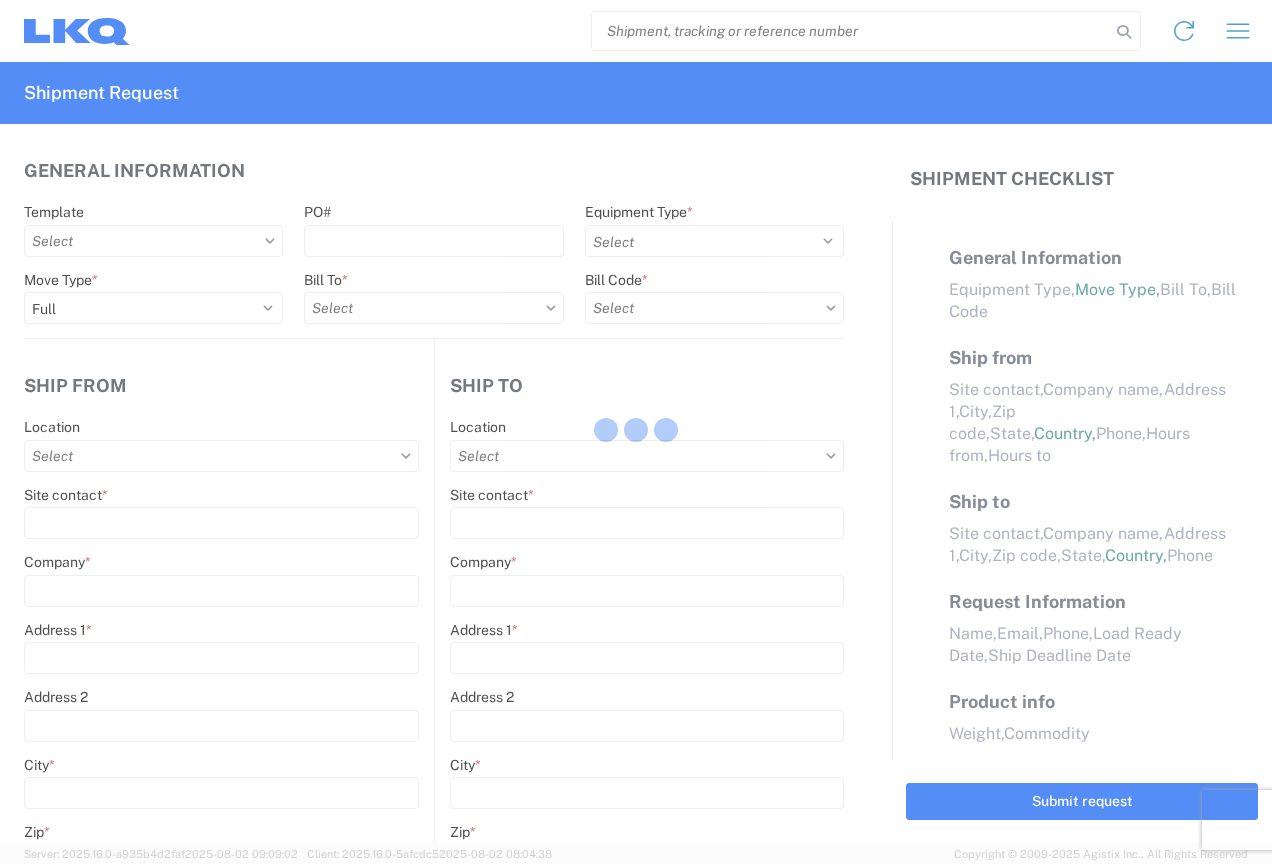 select on "LBS" 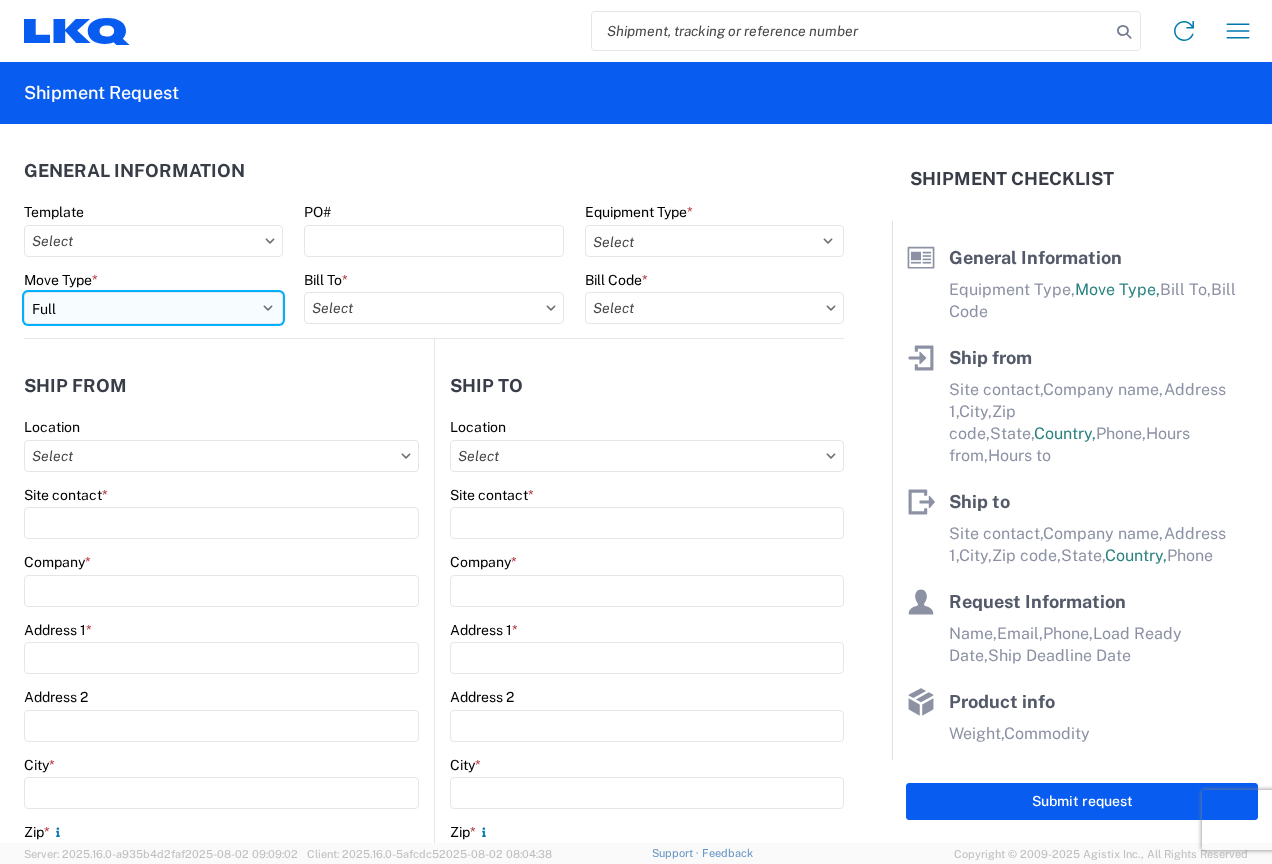click on "Select Full Partial TL" at bounding box center [153, 308] 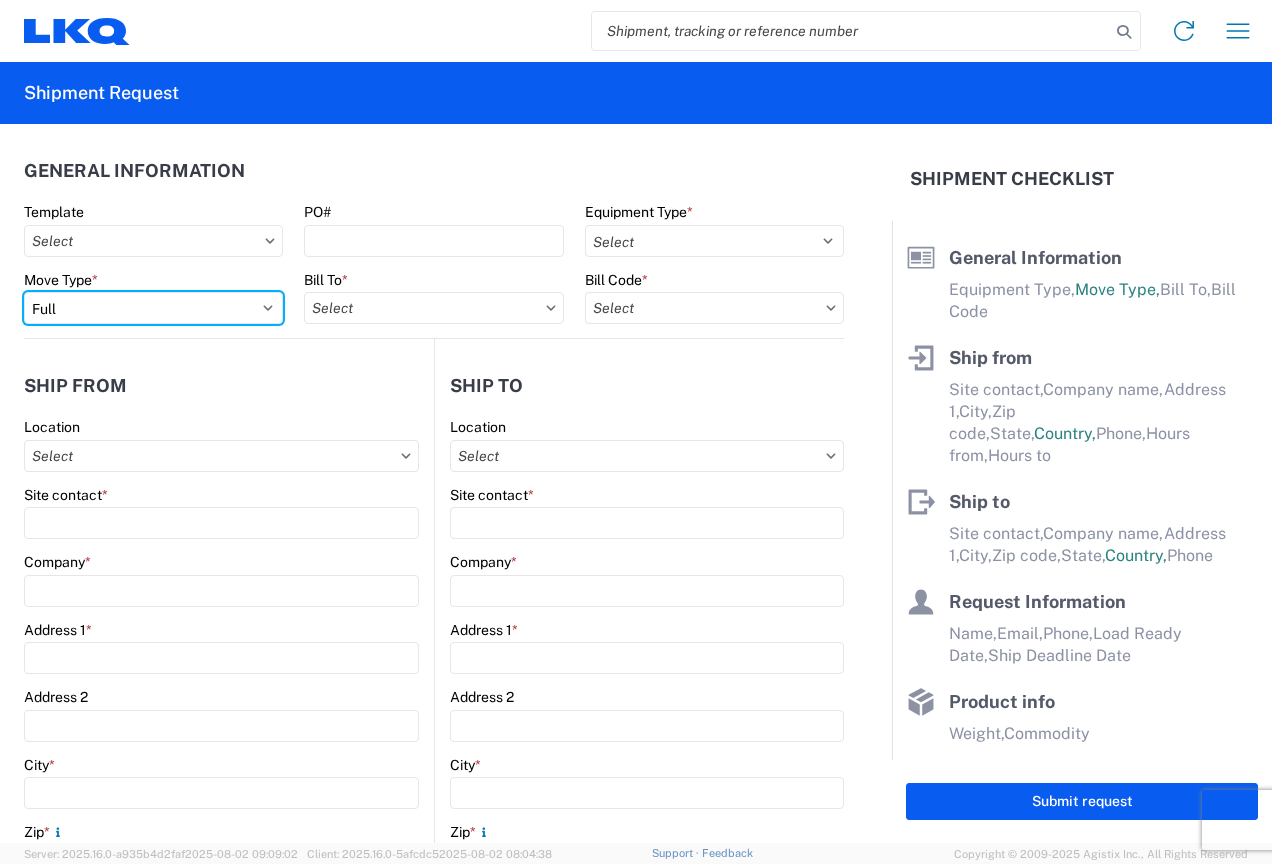 click on "Select Full Partial TL" at bounding box center (153, 308) 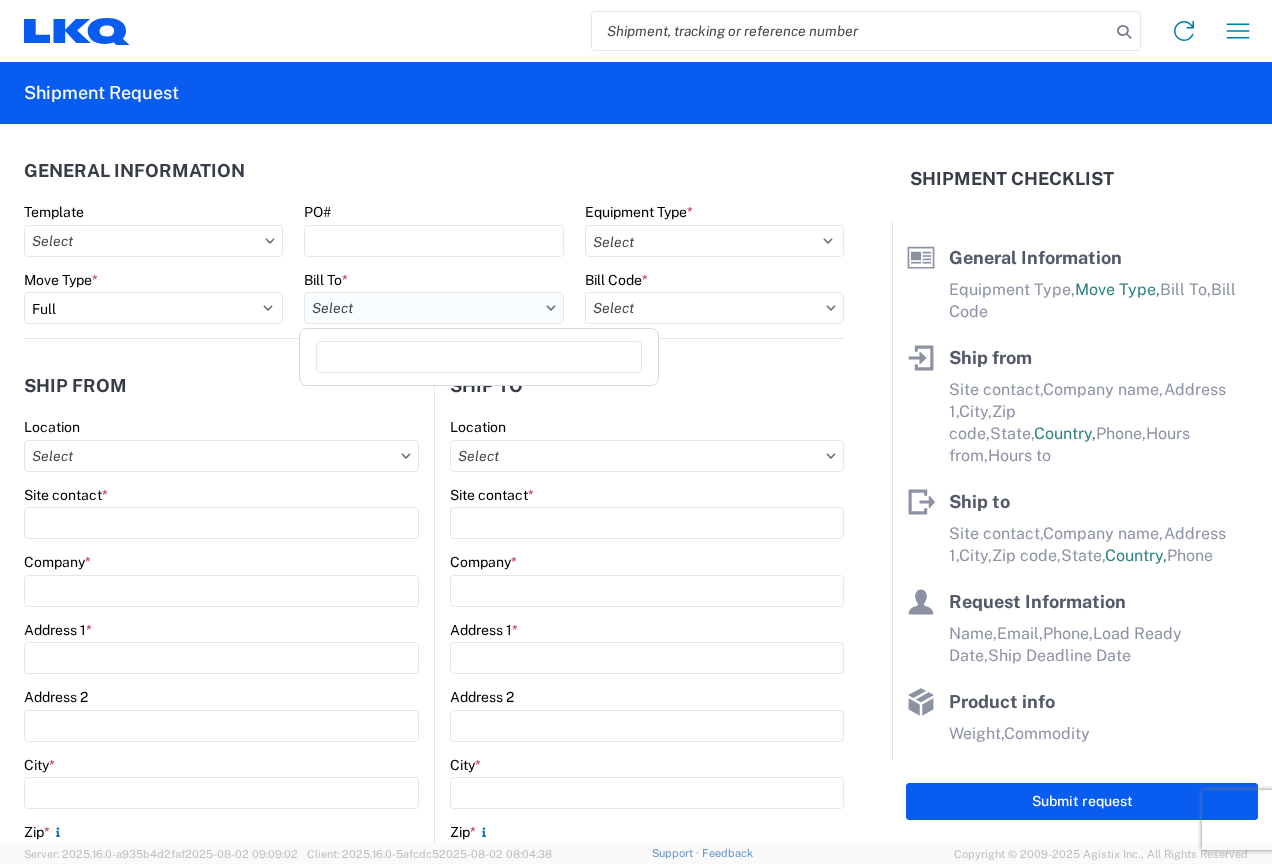 click on "Bill To  *" at bounding box center [433, 308] 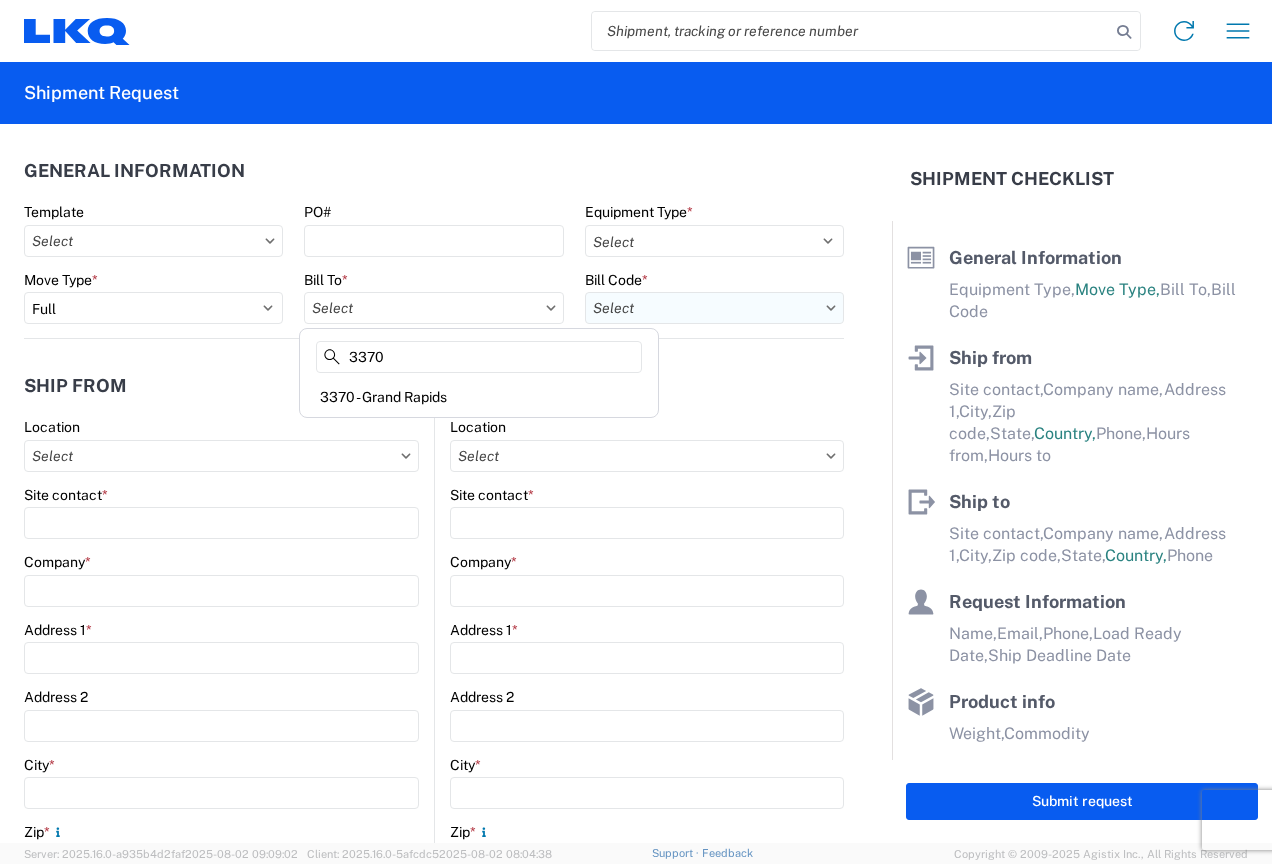 type on "3370" 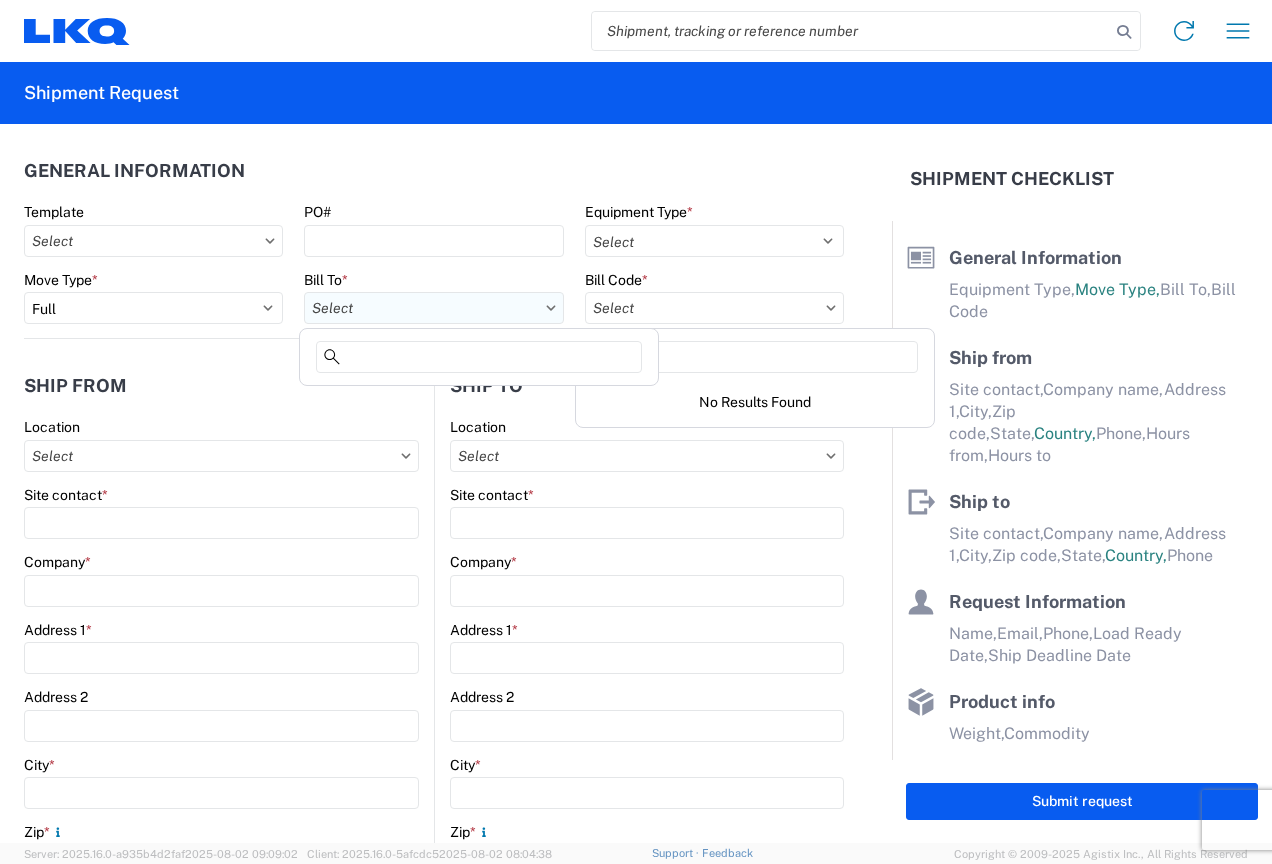 click on "Bill To  *" at bounding box center (433, 308) 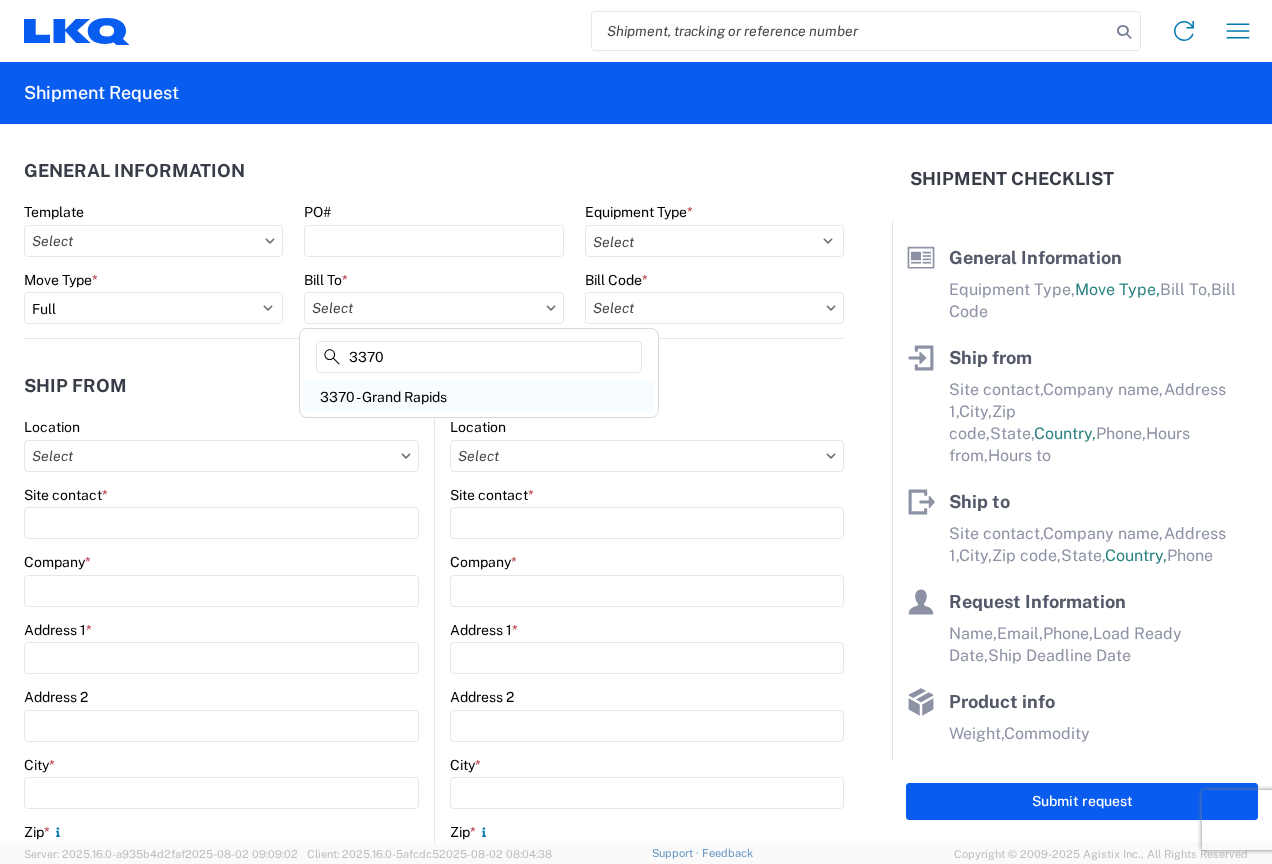 type on "3370" 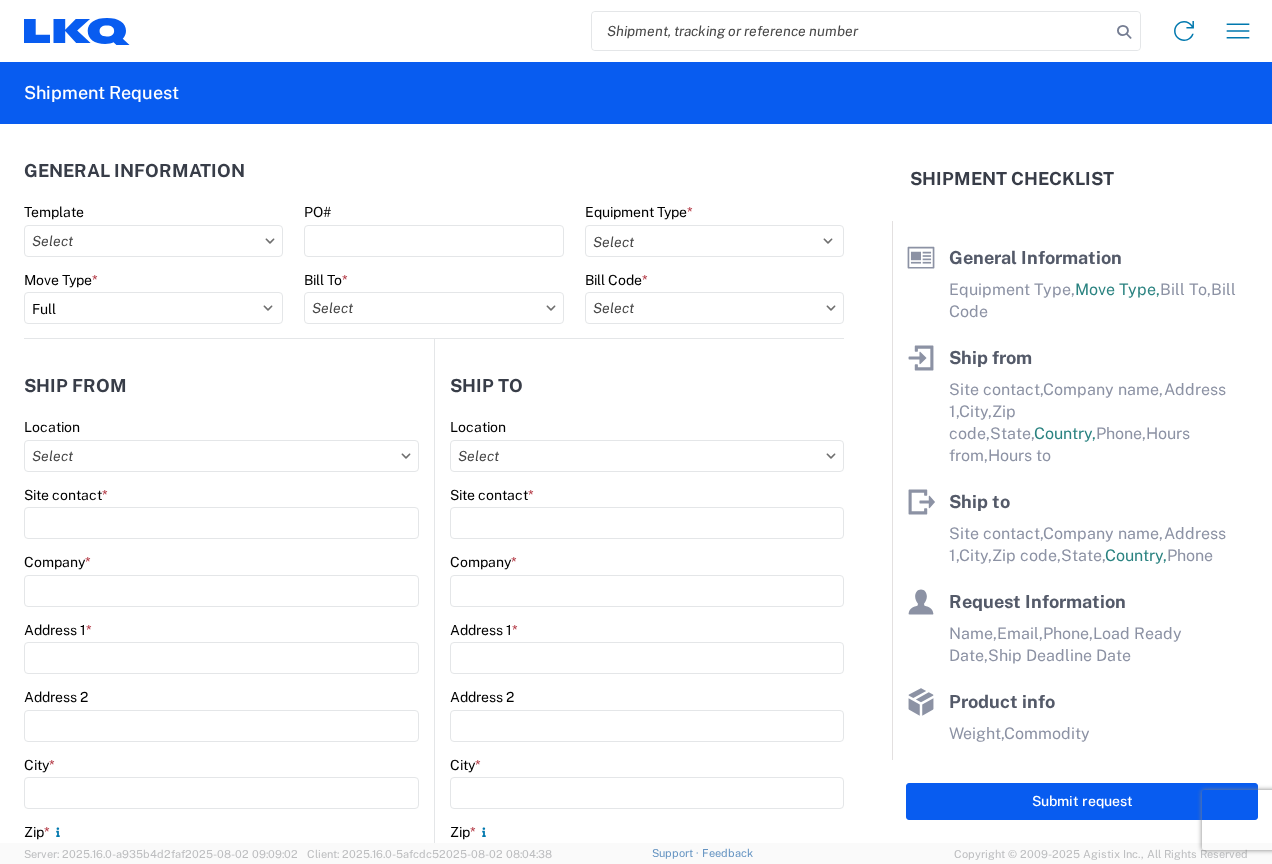 type on "3370 - Grand Rapids" 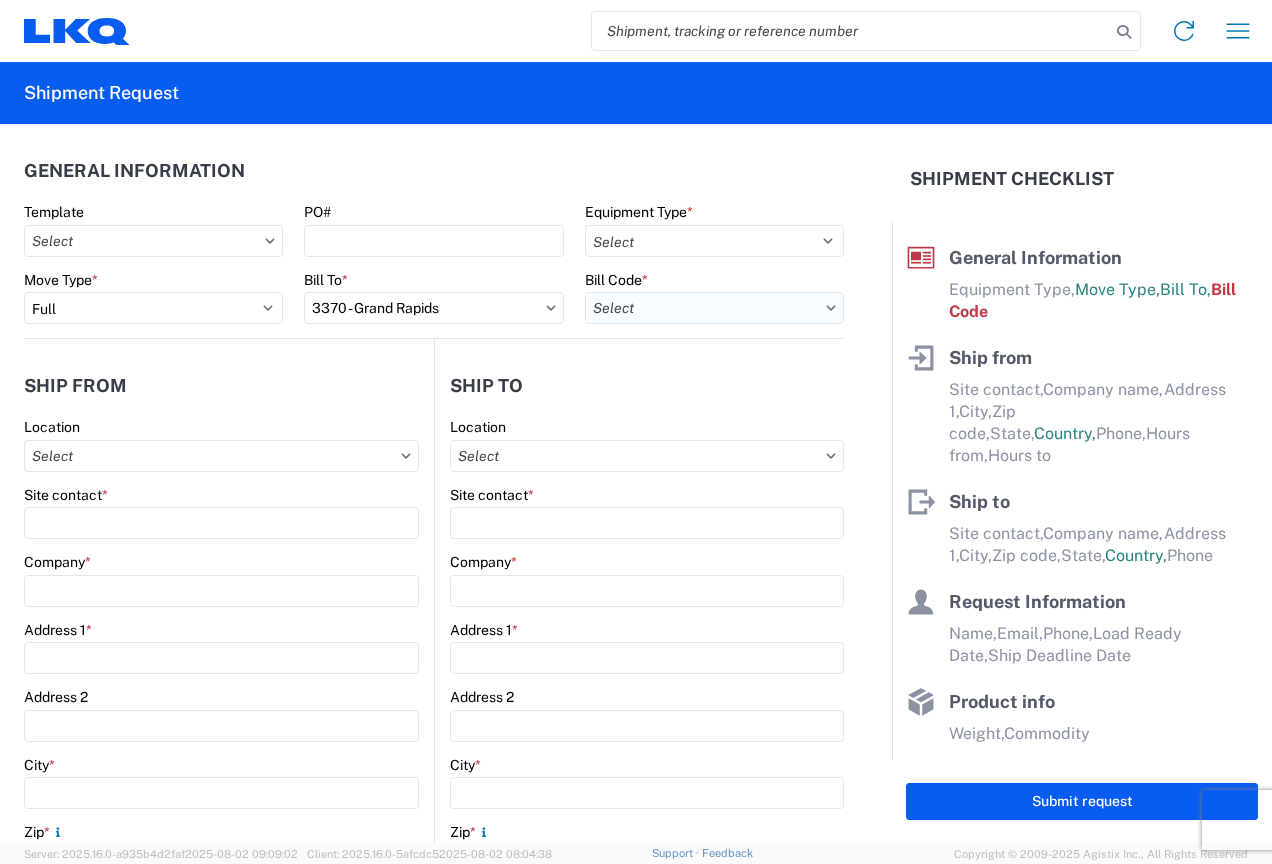 click on "Bill Code  *" at bounding box center (714, 308) 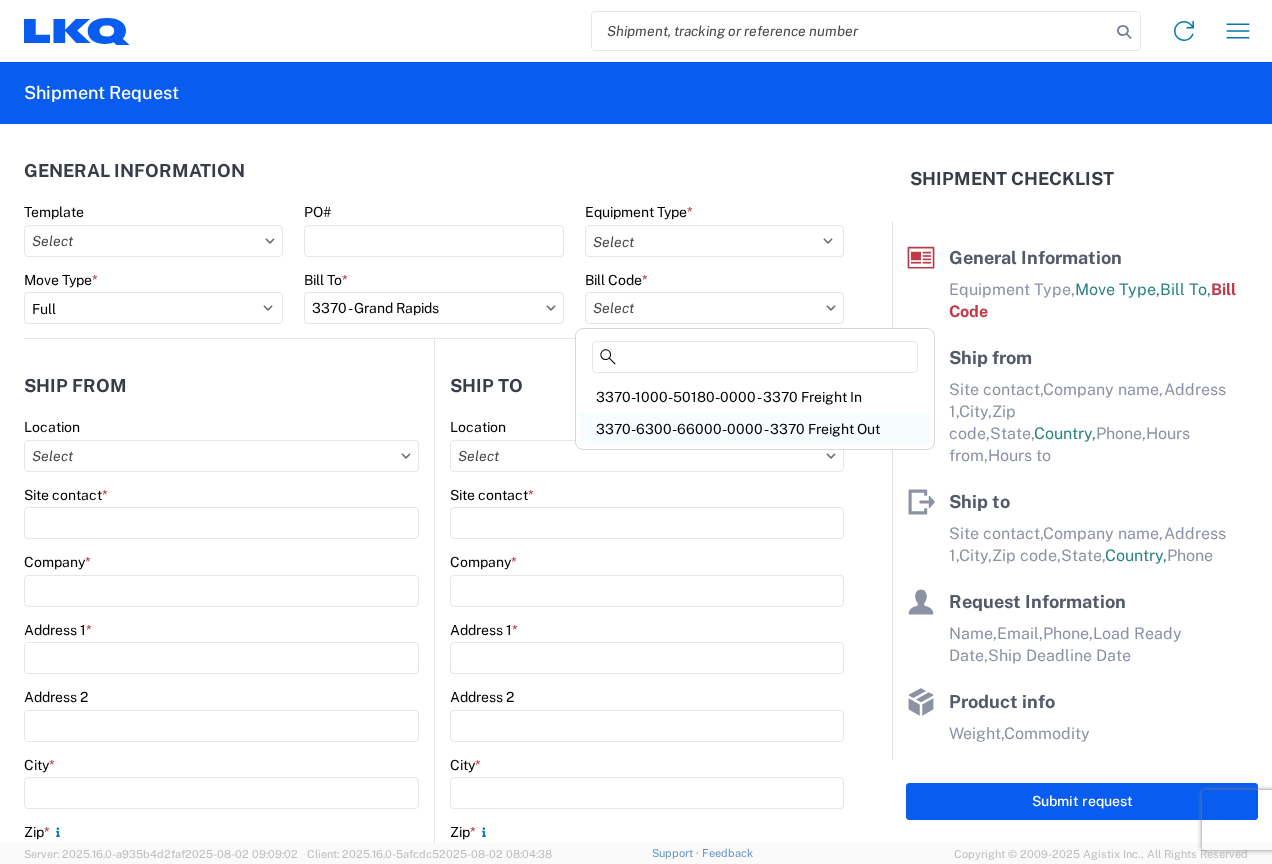 click on "3370-6300-66000-0000 - 3370 Freight Out" 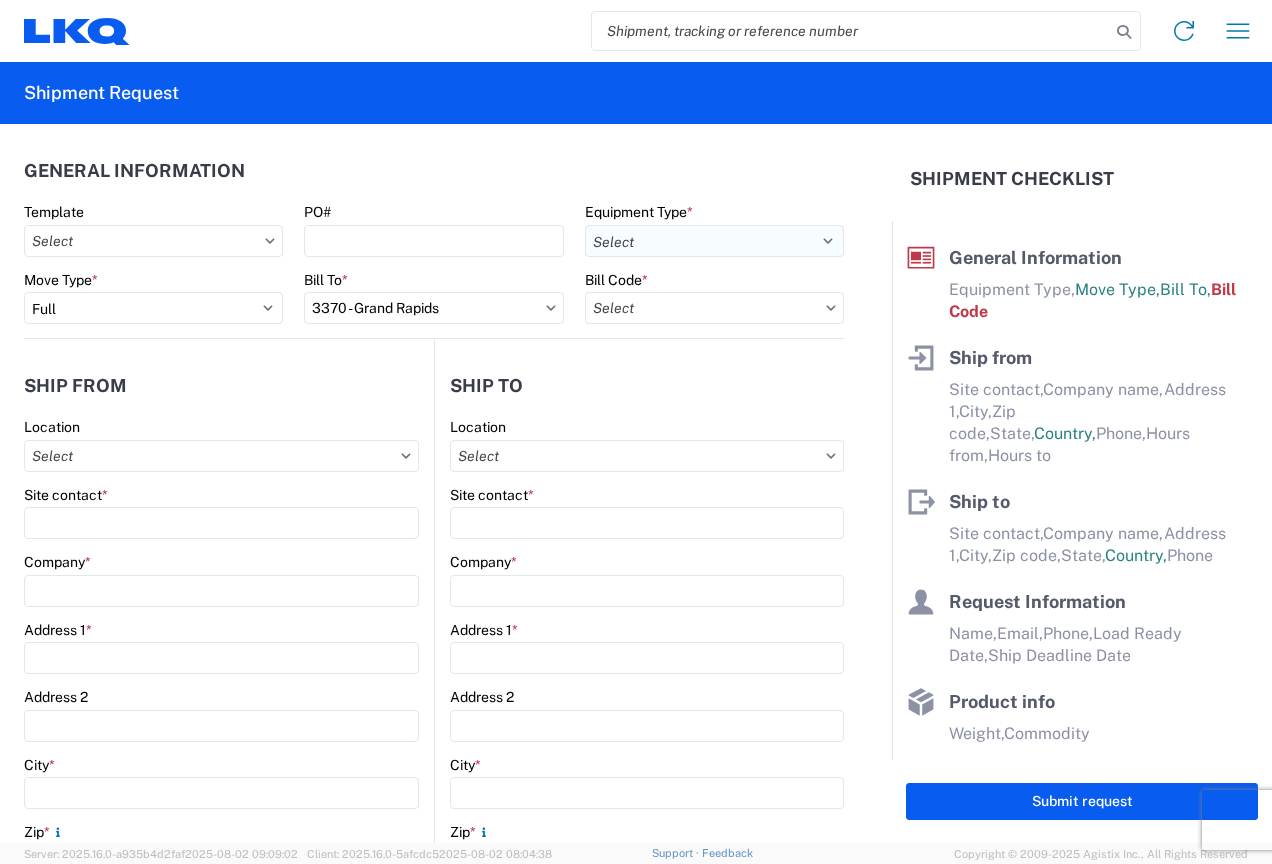 type on "3370-6300-66000-0000 - 3370 Freight Out" 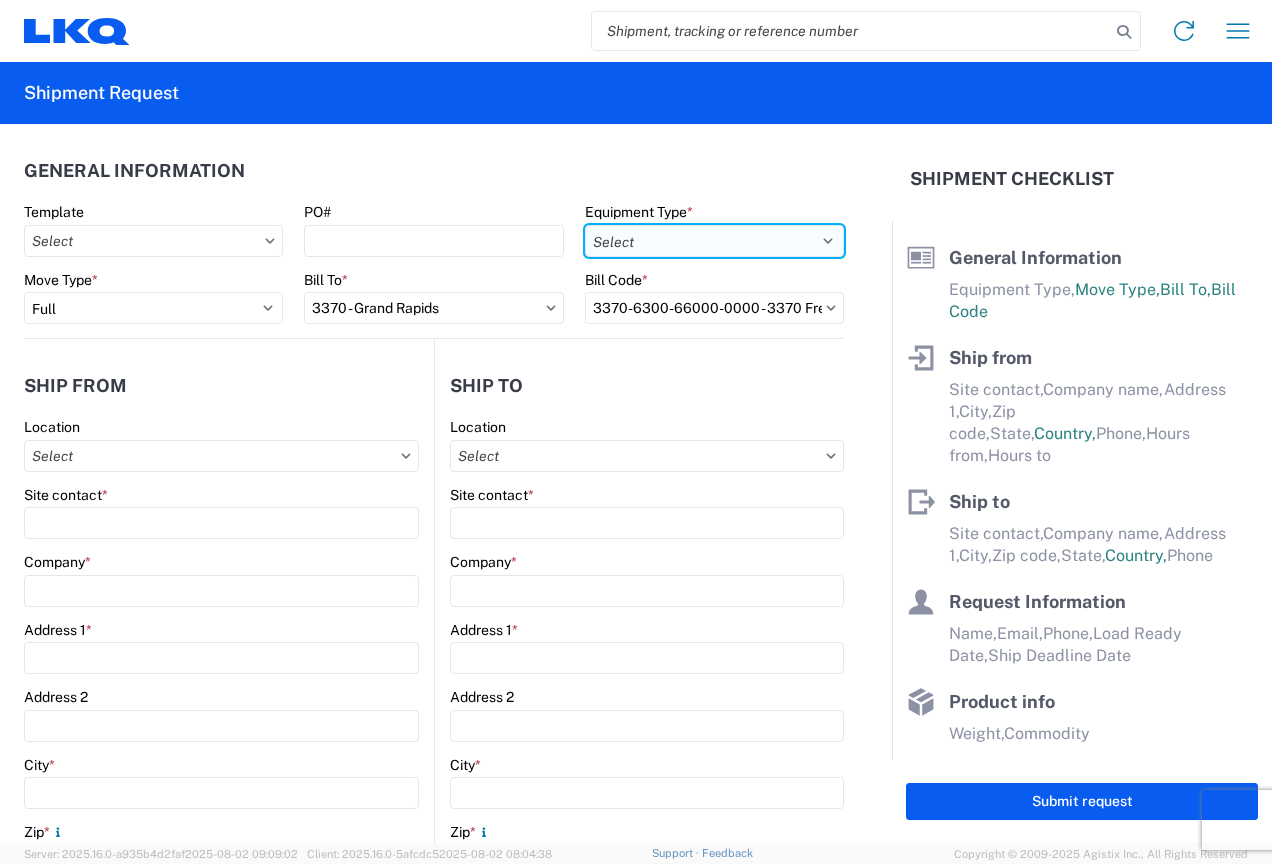 click on "Select 53’ Dry Van Flatbed Dropdeck (van) Lowboy (flatbed) Rail" at bounding box center [714, 241] 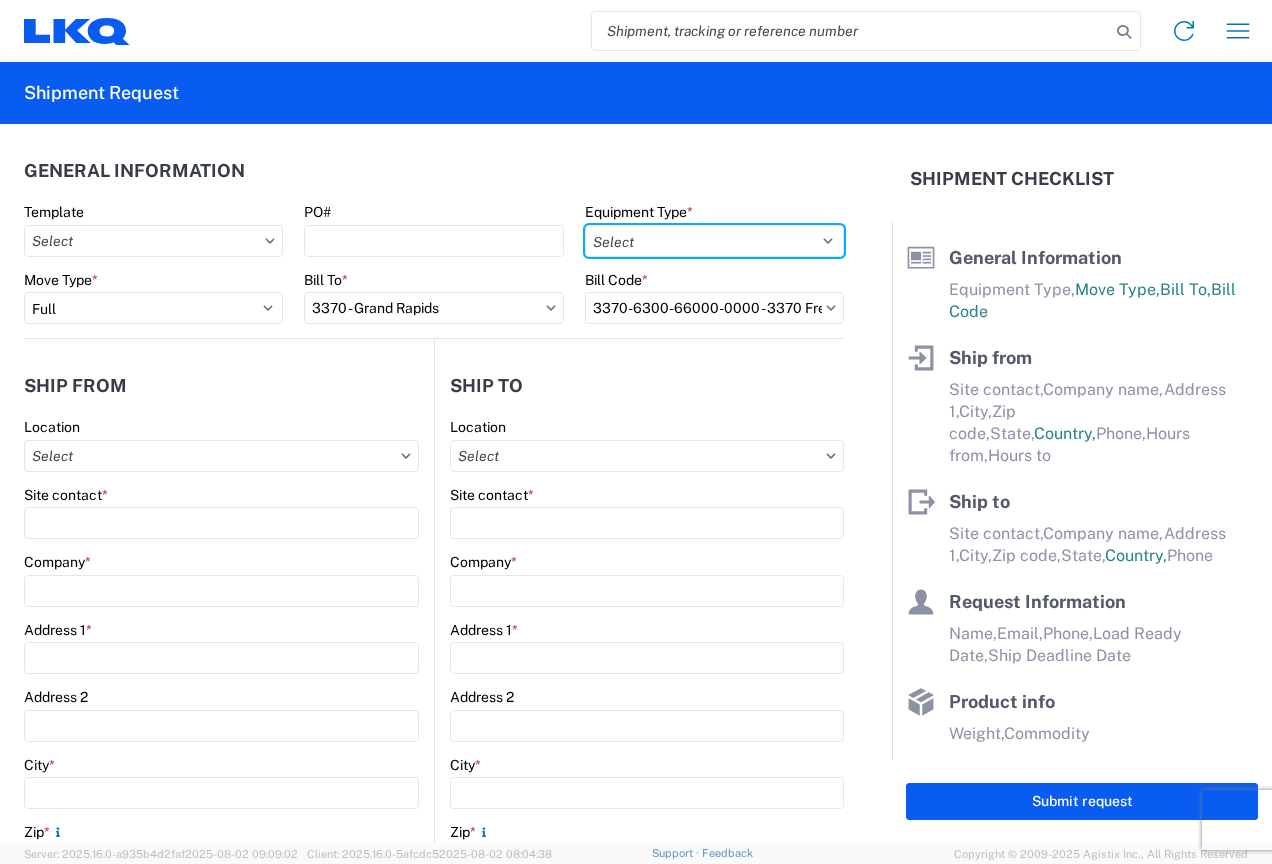 select on "STDV" 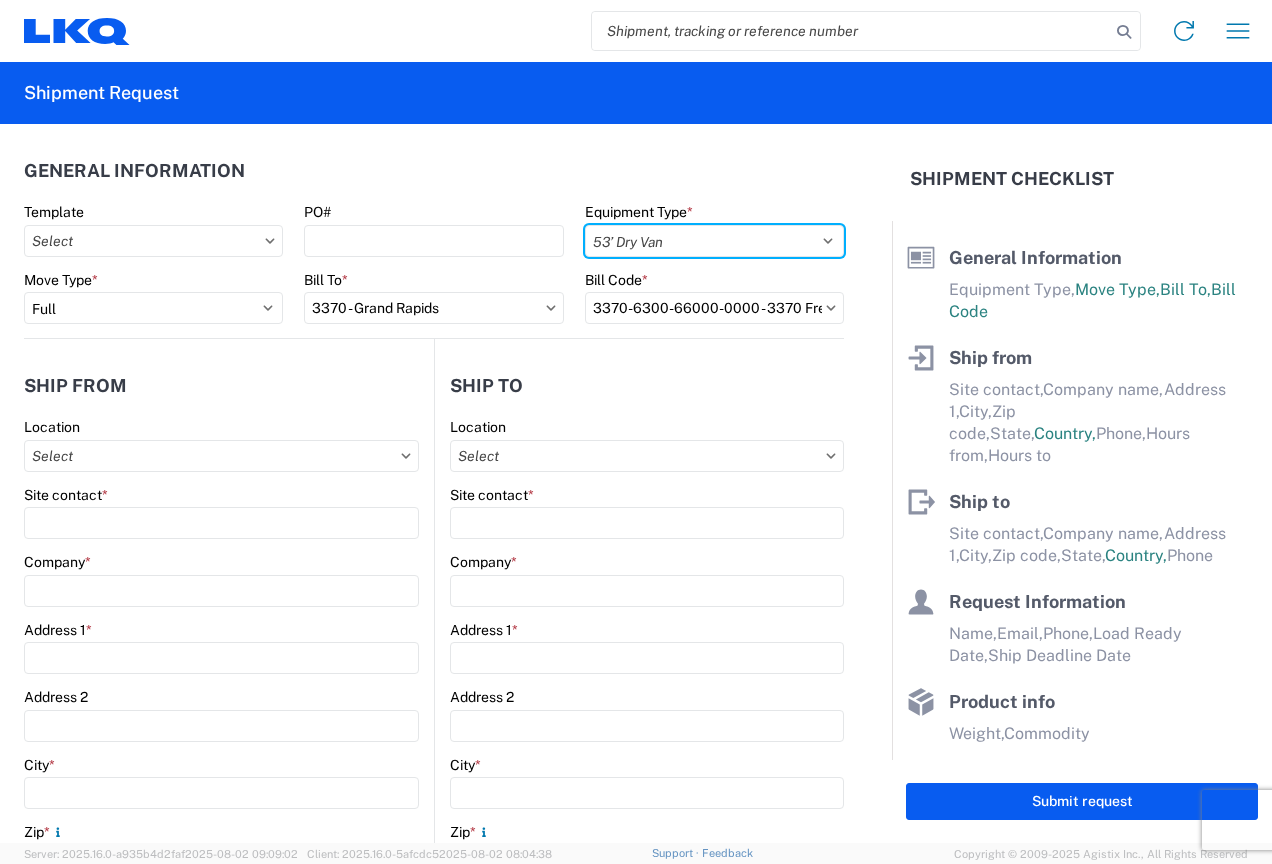 click on "Select 53’ Dry Van Flatbed Dropdeck (van) Lowboy (flatbed) Rail" at bounding box center [714, 241] 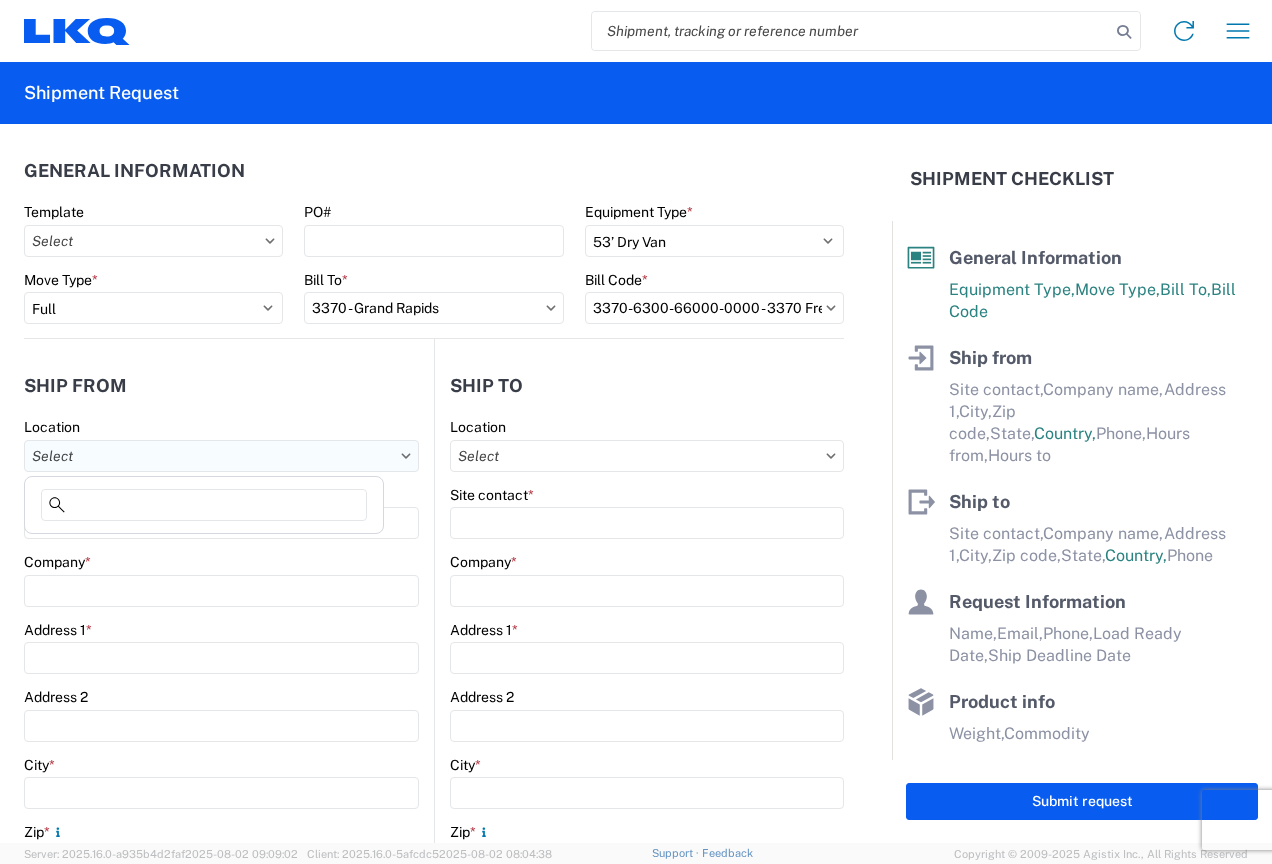 click on "Location" at bounding box center (221, 456) 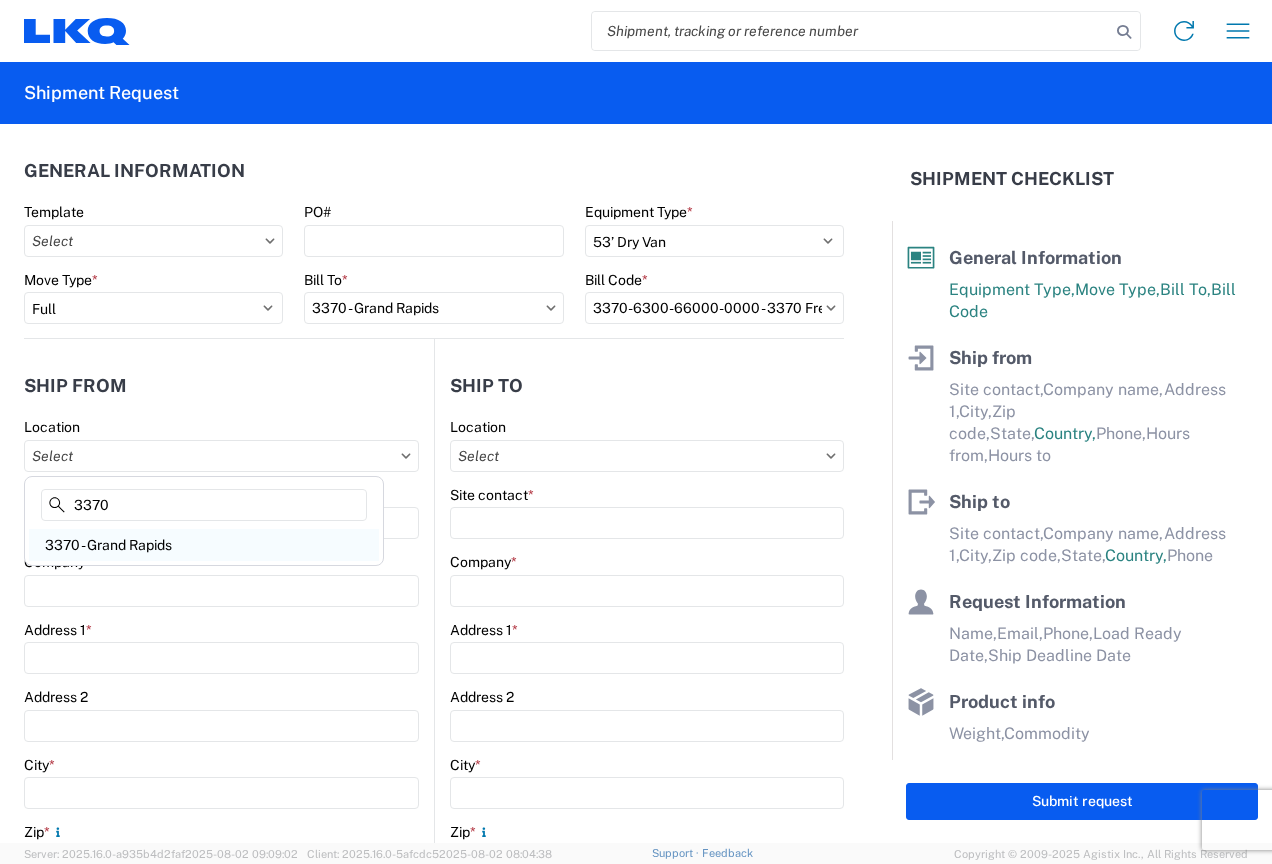 type on "3370" 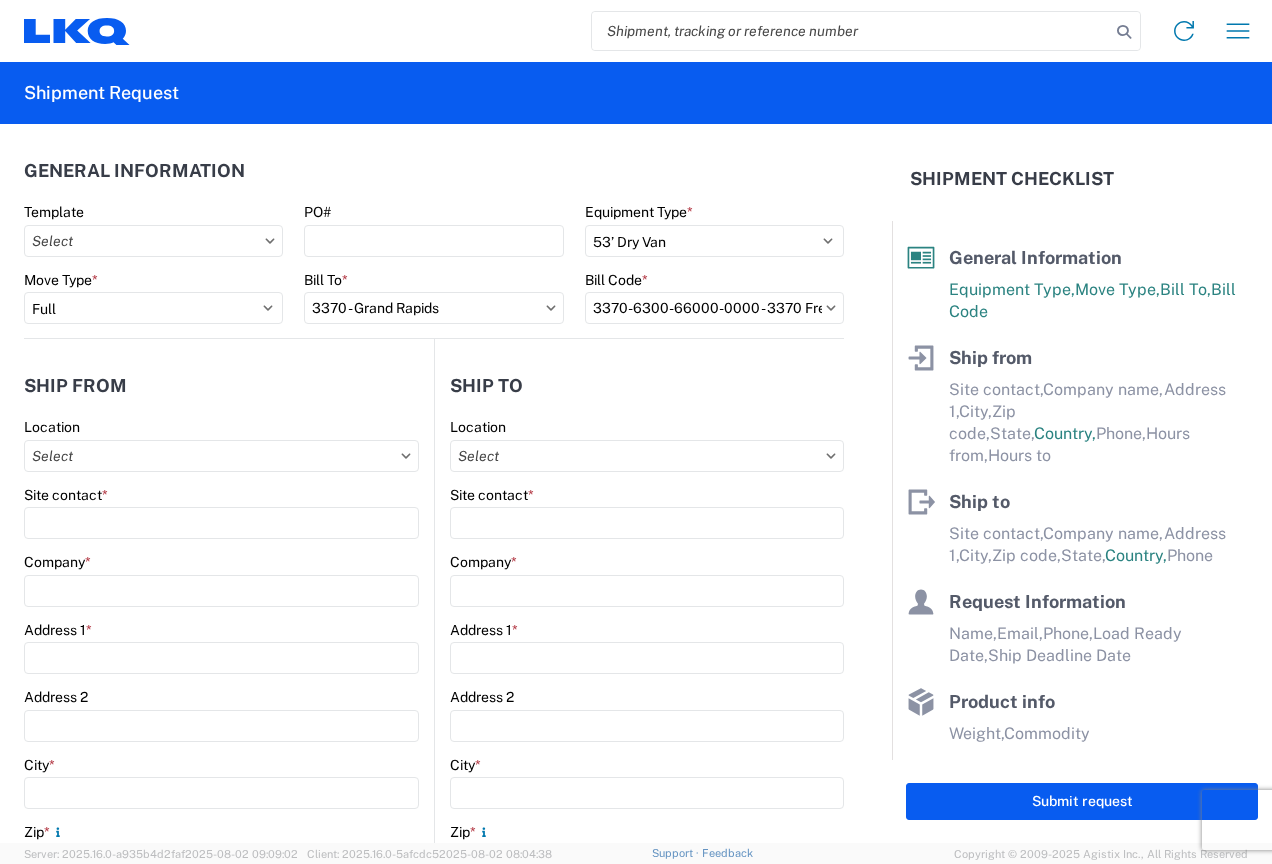 type on "3370 - Grand Rapids" 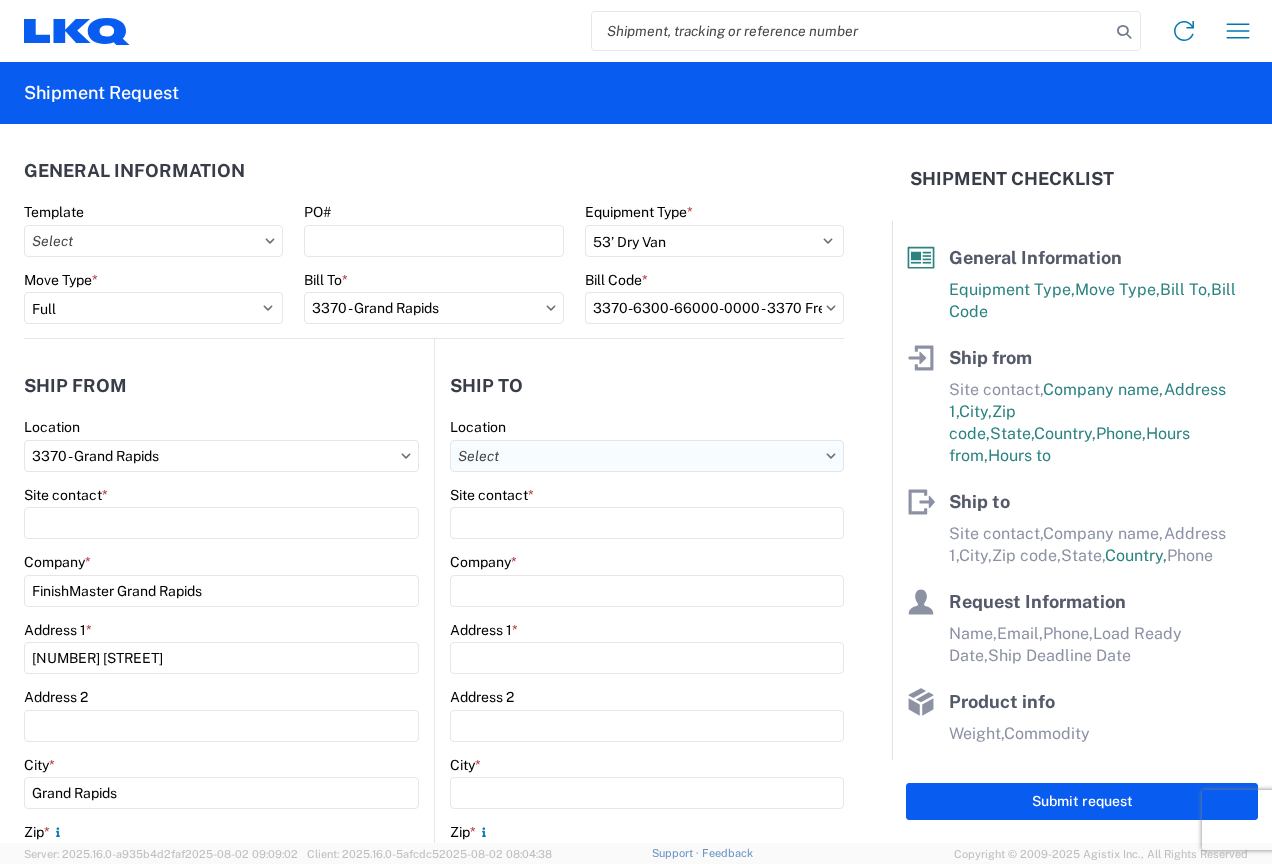 click on "Location" at bounding box center (647, 456) 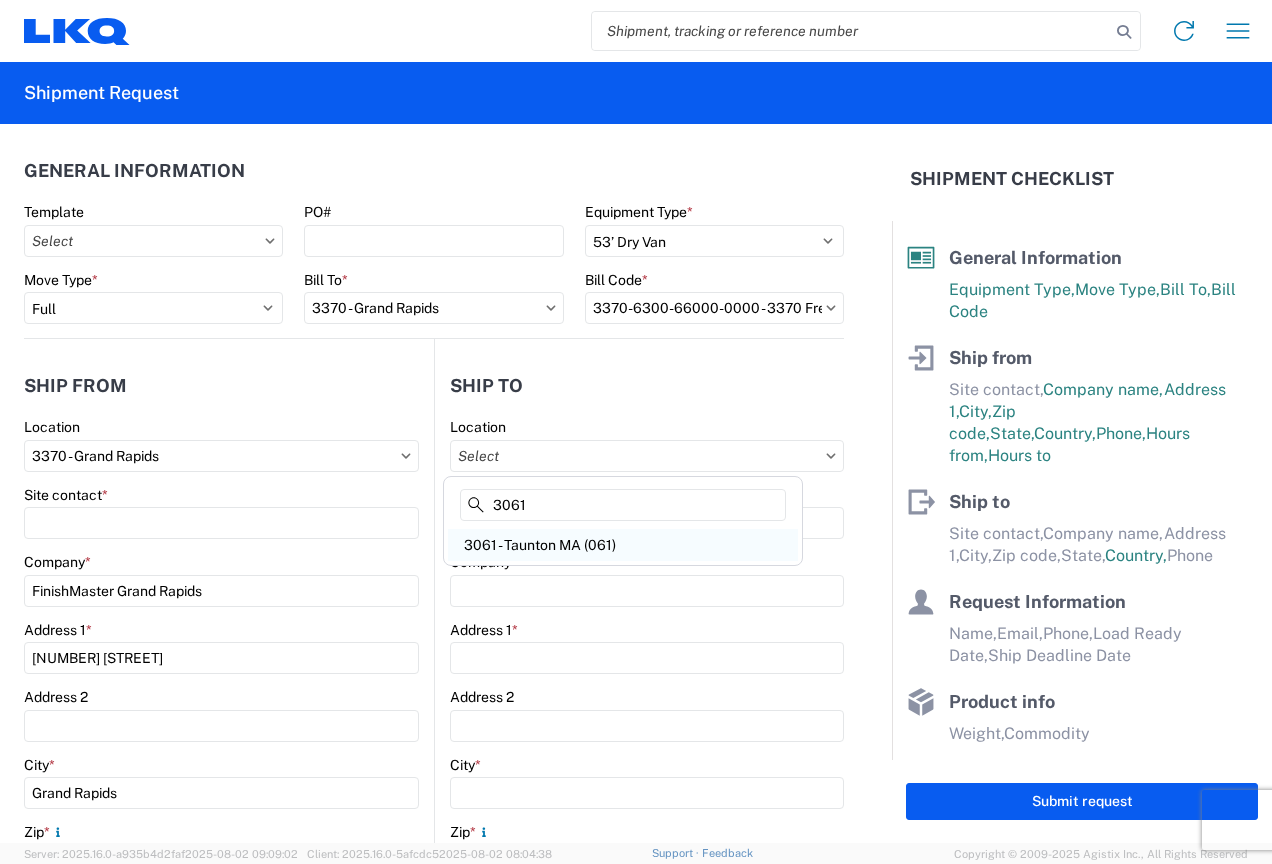 type on "3061" 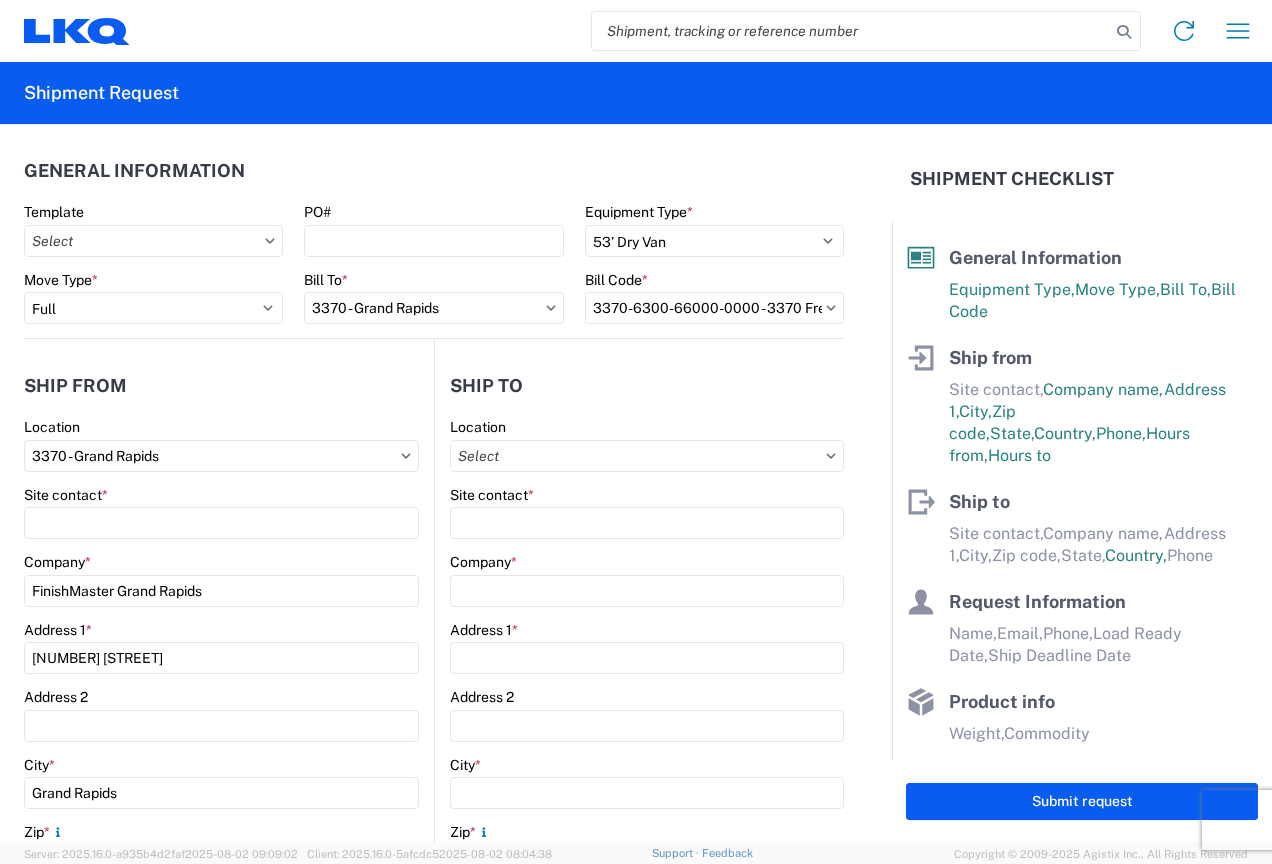 type on "3061 - Taunton MA (061)" 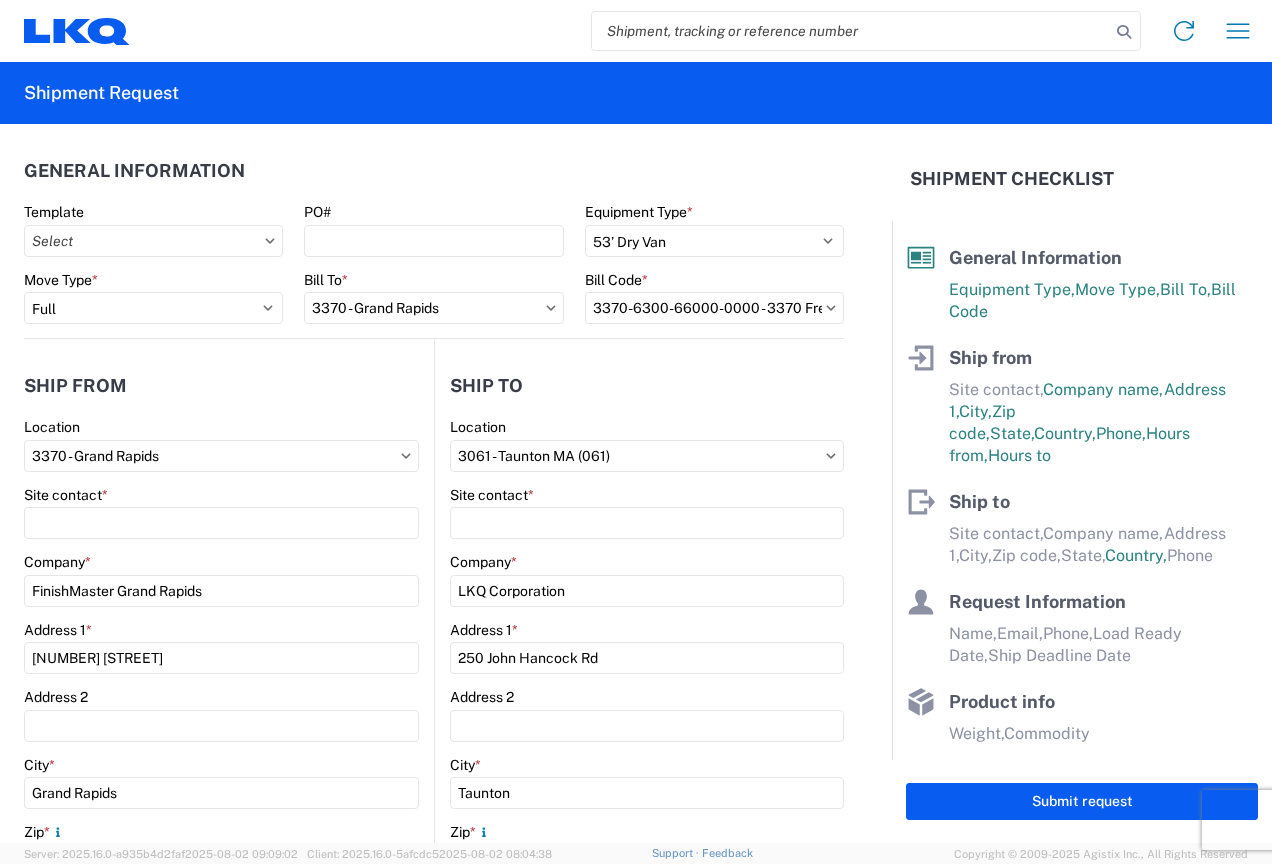 type on "02780" 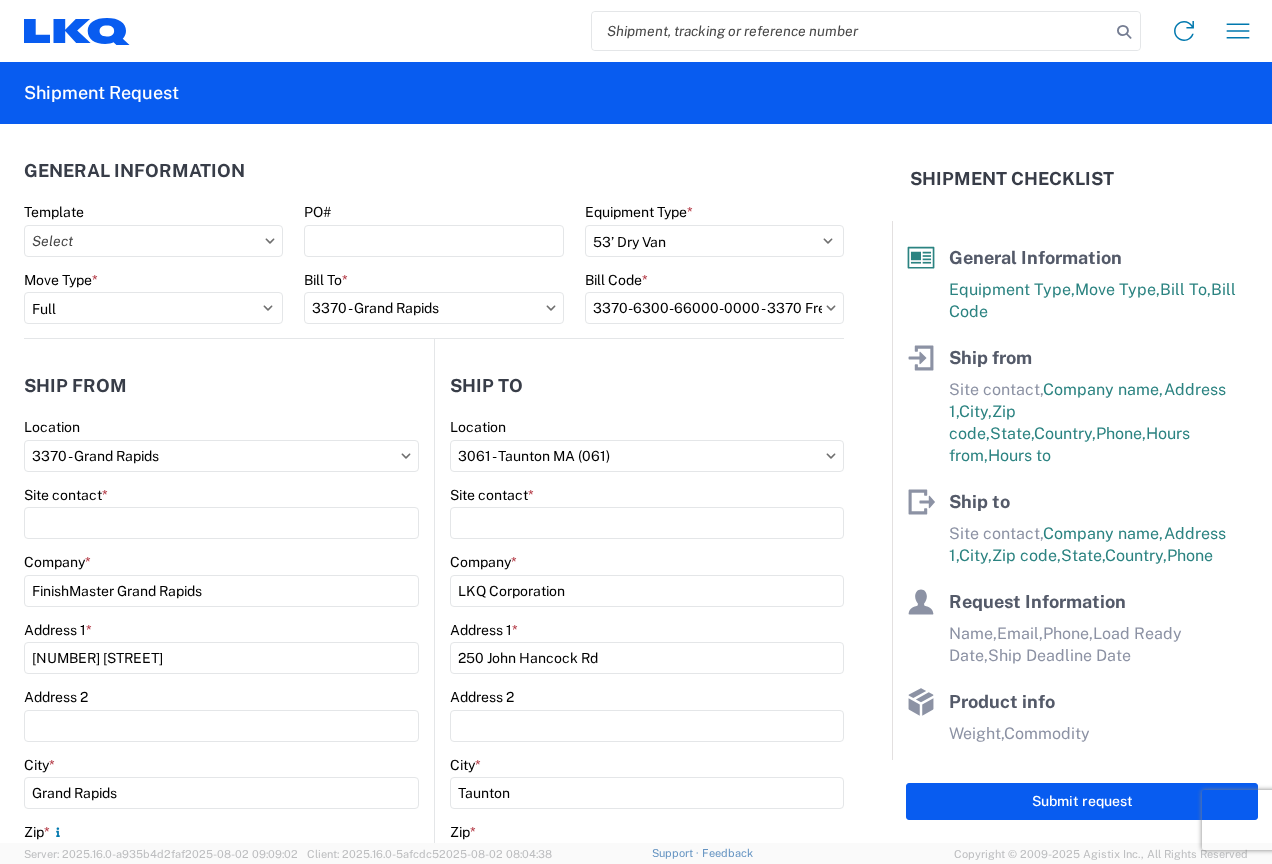 scroll, scrollTop: 200, scrollLeft: 0, axis: vertical 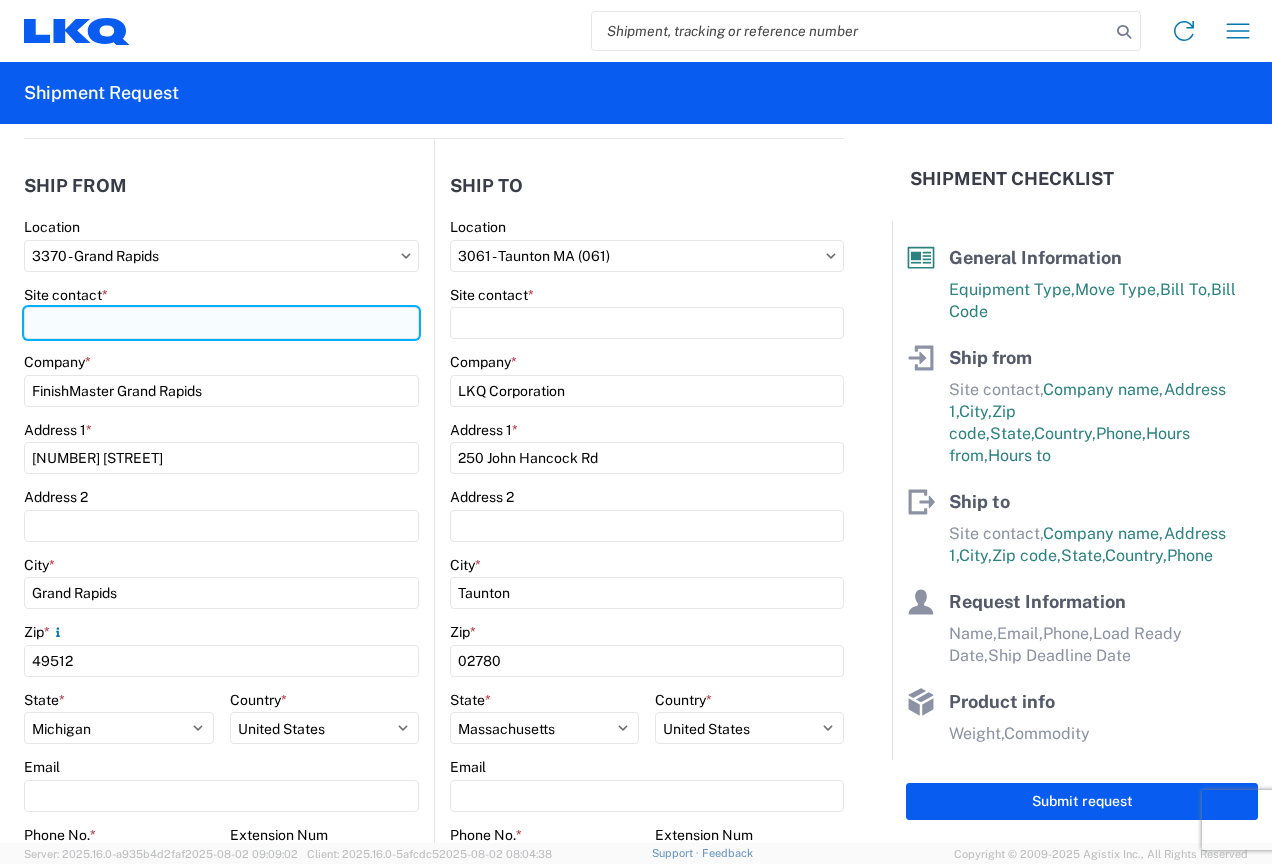 click on "Site contact  *" at bounding box center [221, 323] 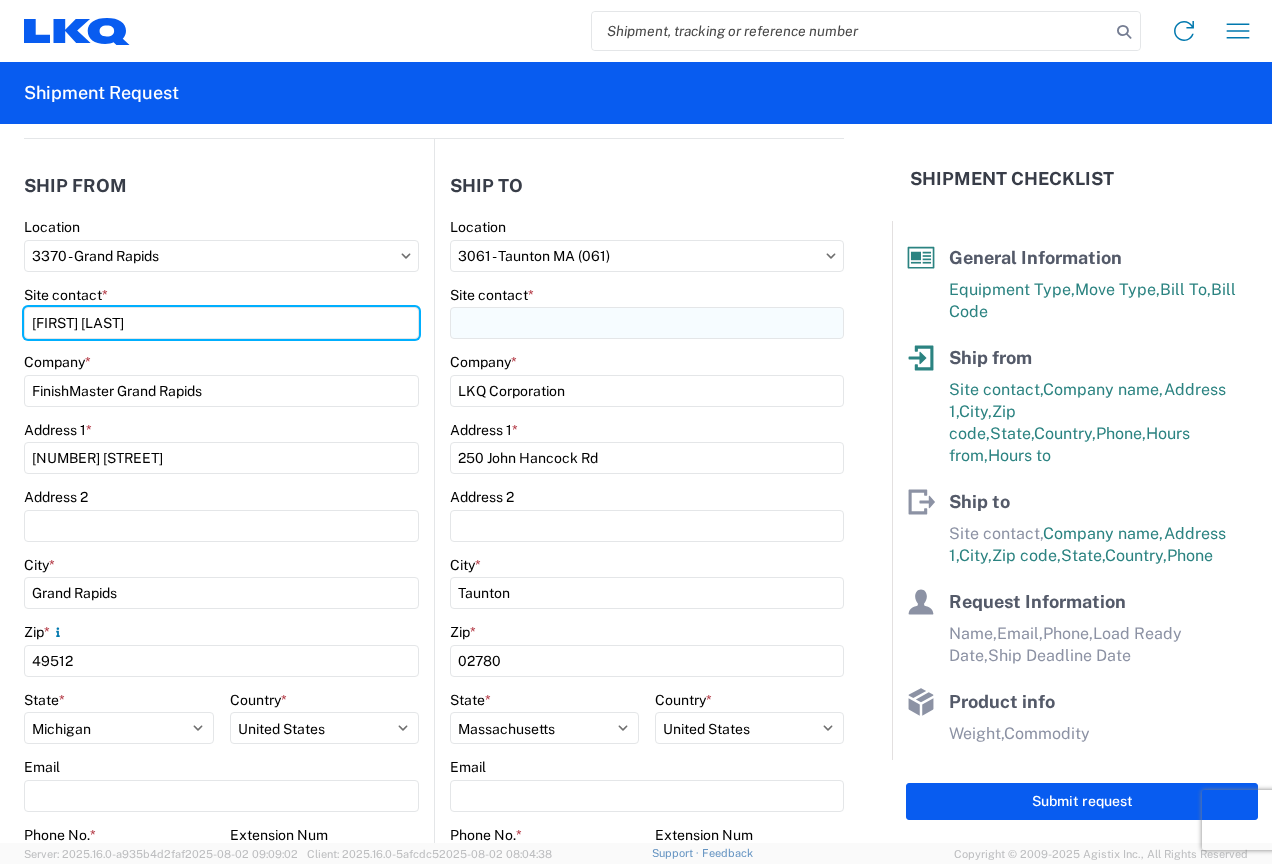 type on "[FIRST] [LAST]" 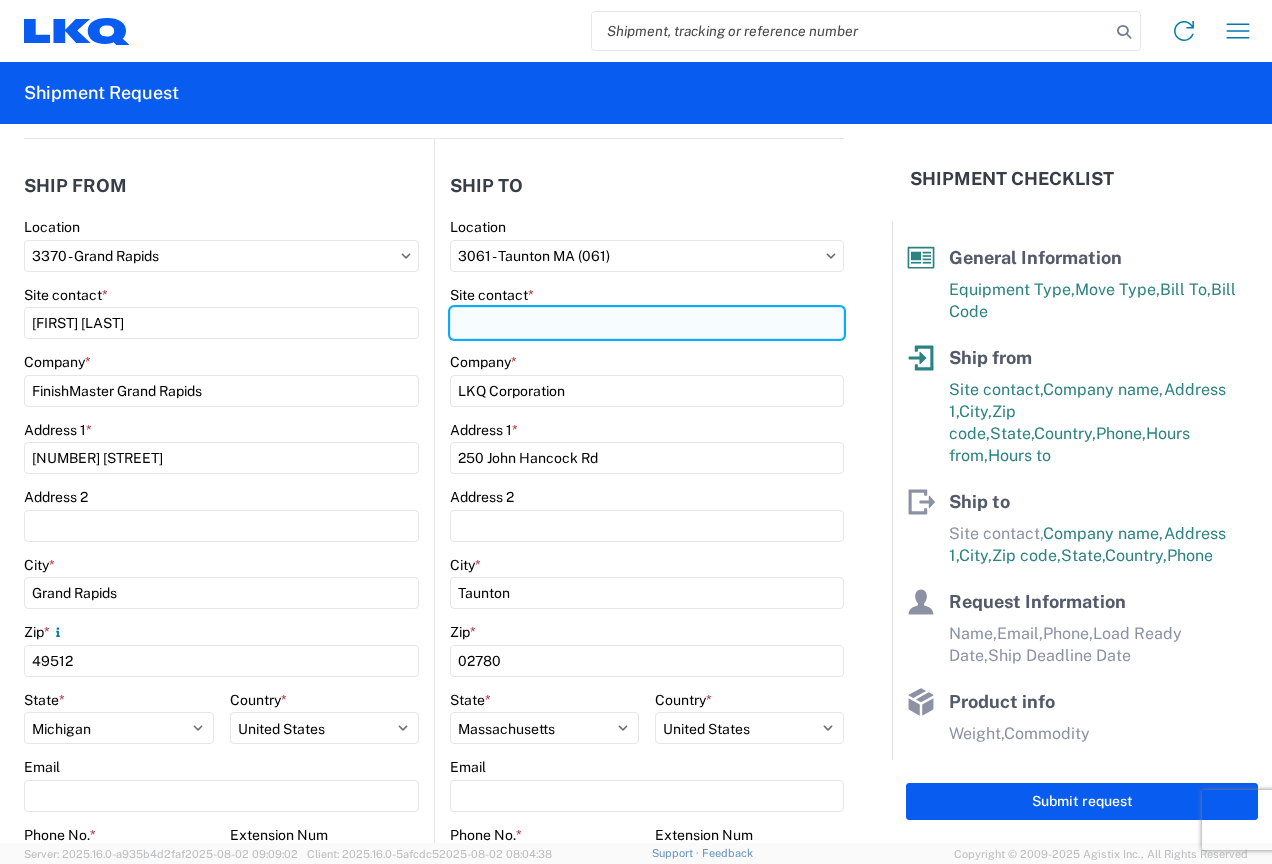 click on "Site contact  *" at bounding box center [647, 323] 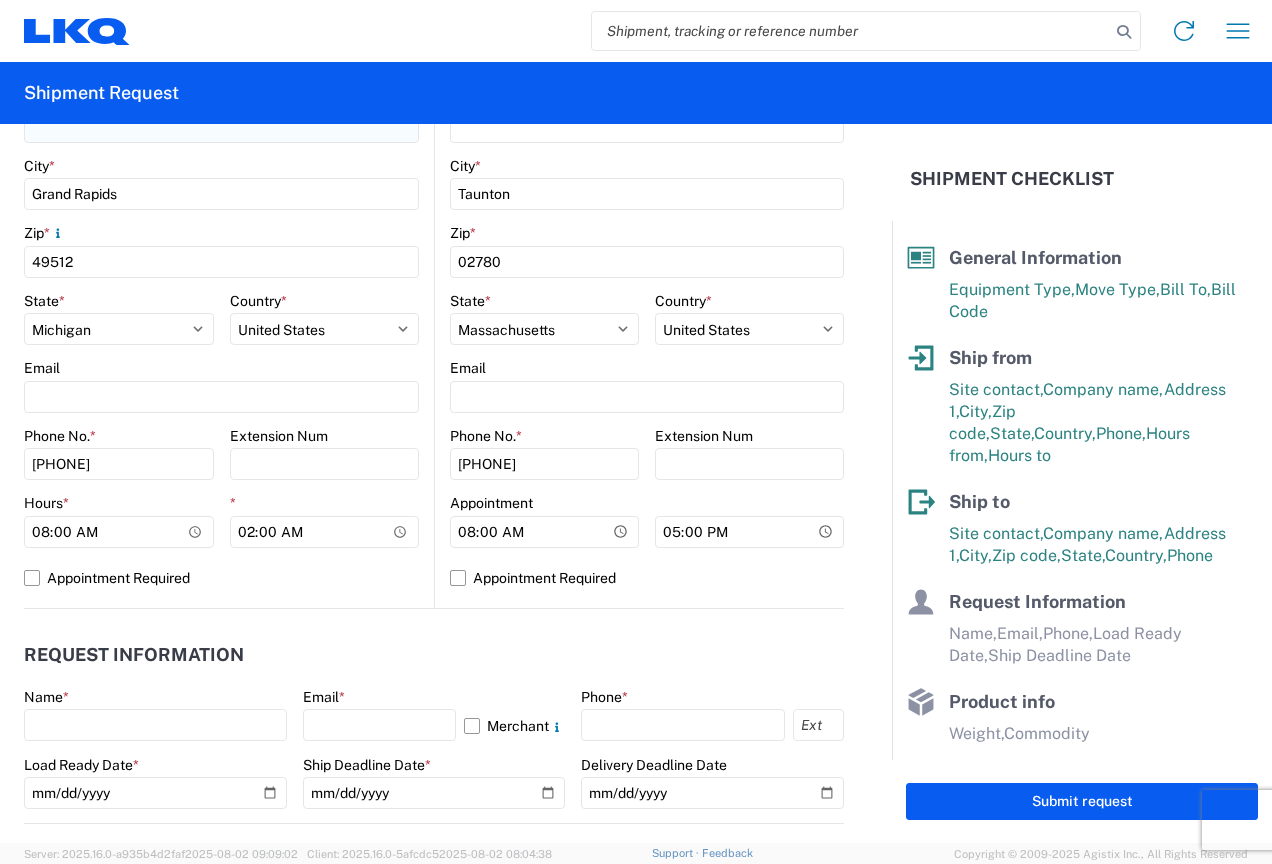 scroll, scrollTop: 600, scrollLeft: 0, axis: vertical 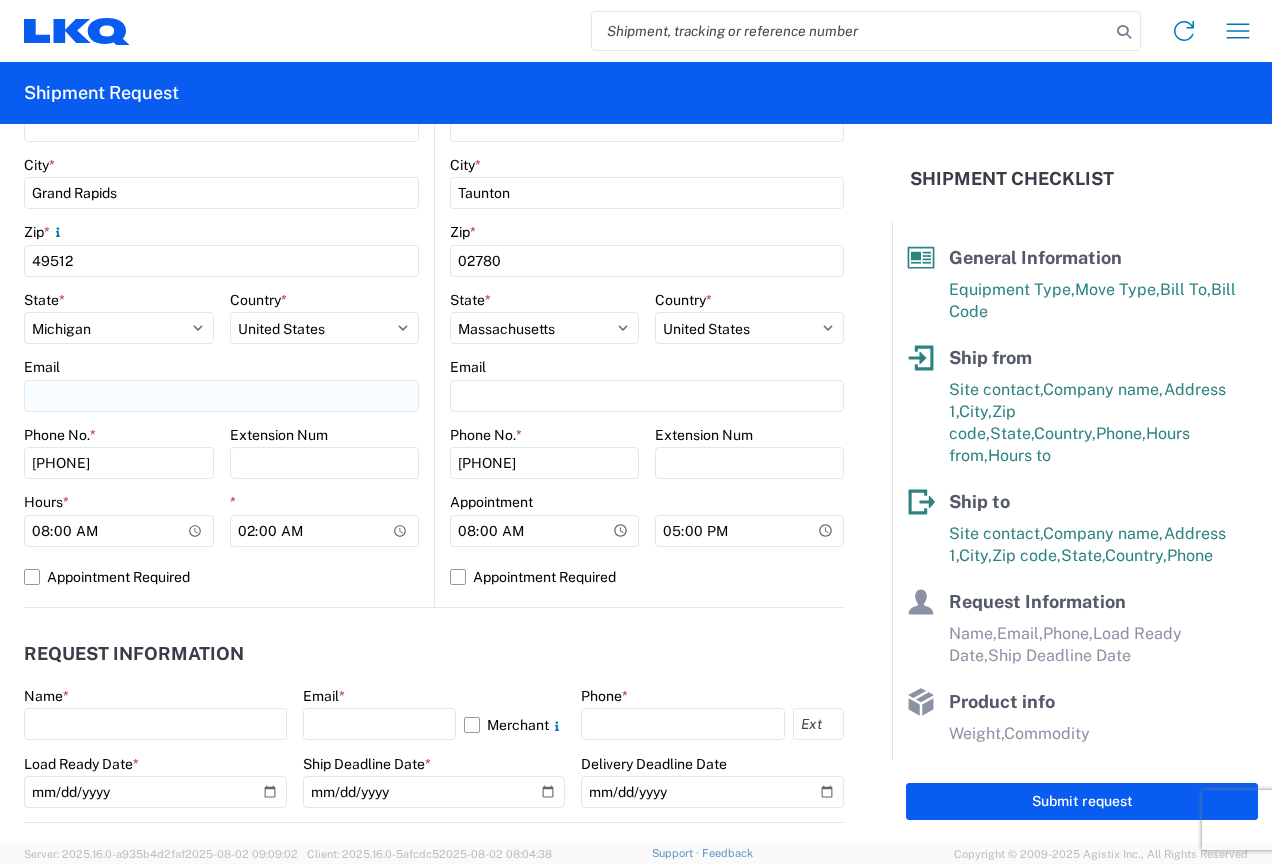 type on "On Site Manager" 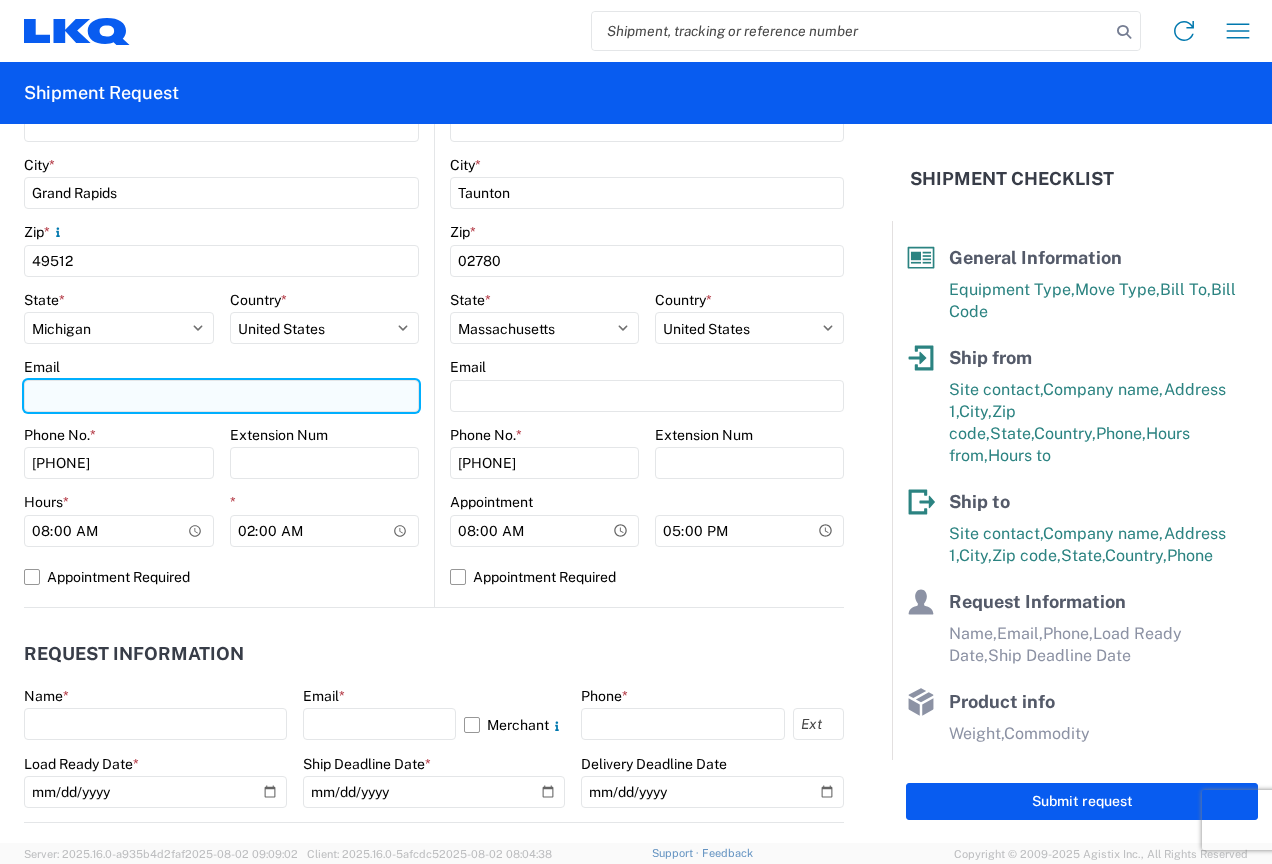 click on "Email" at bounding box center [221, 396] 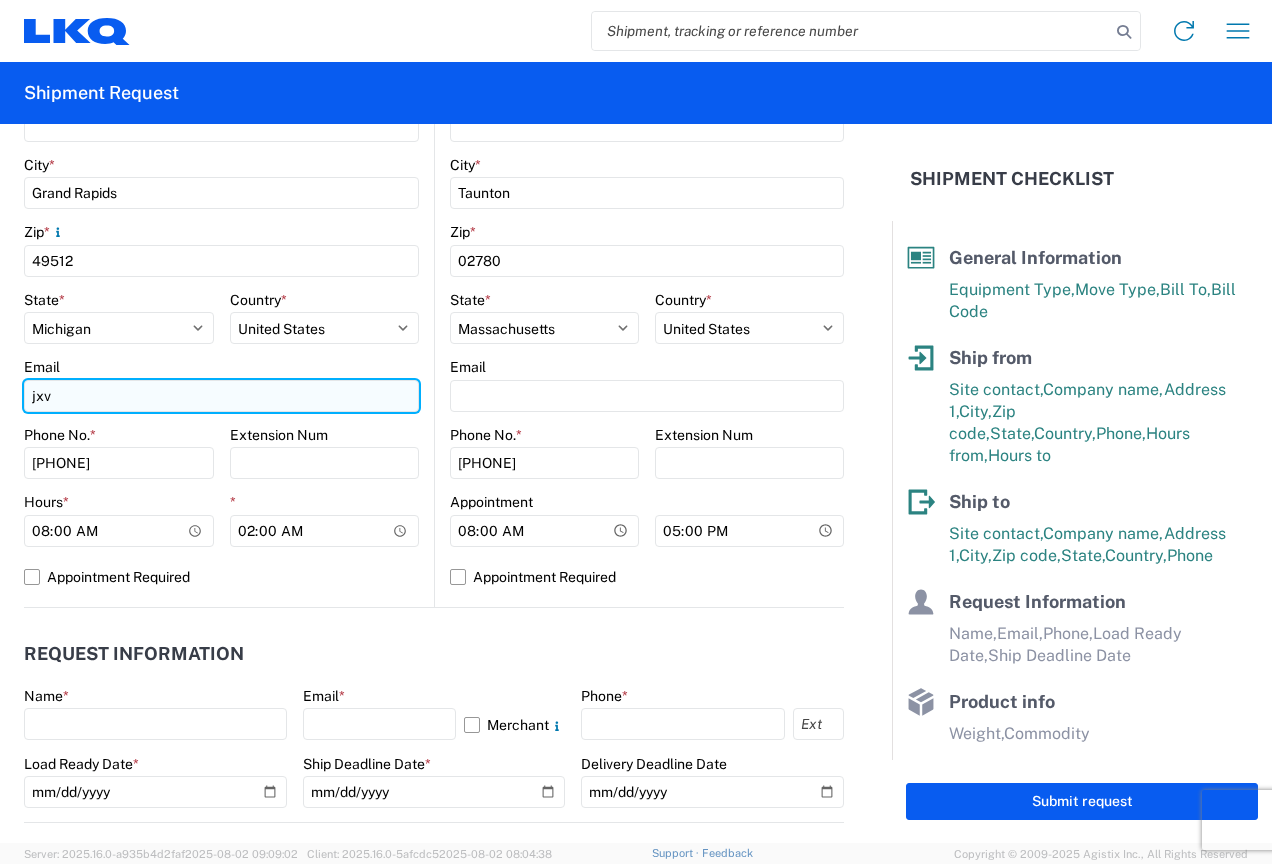 type on "[EMAIL]" 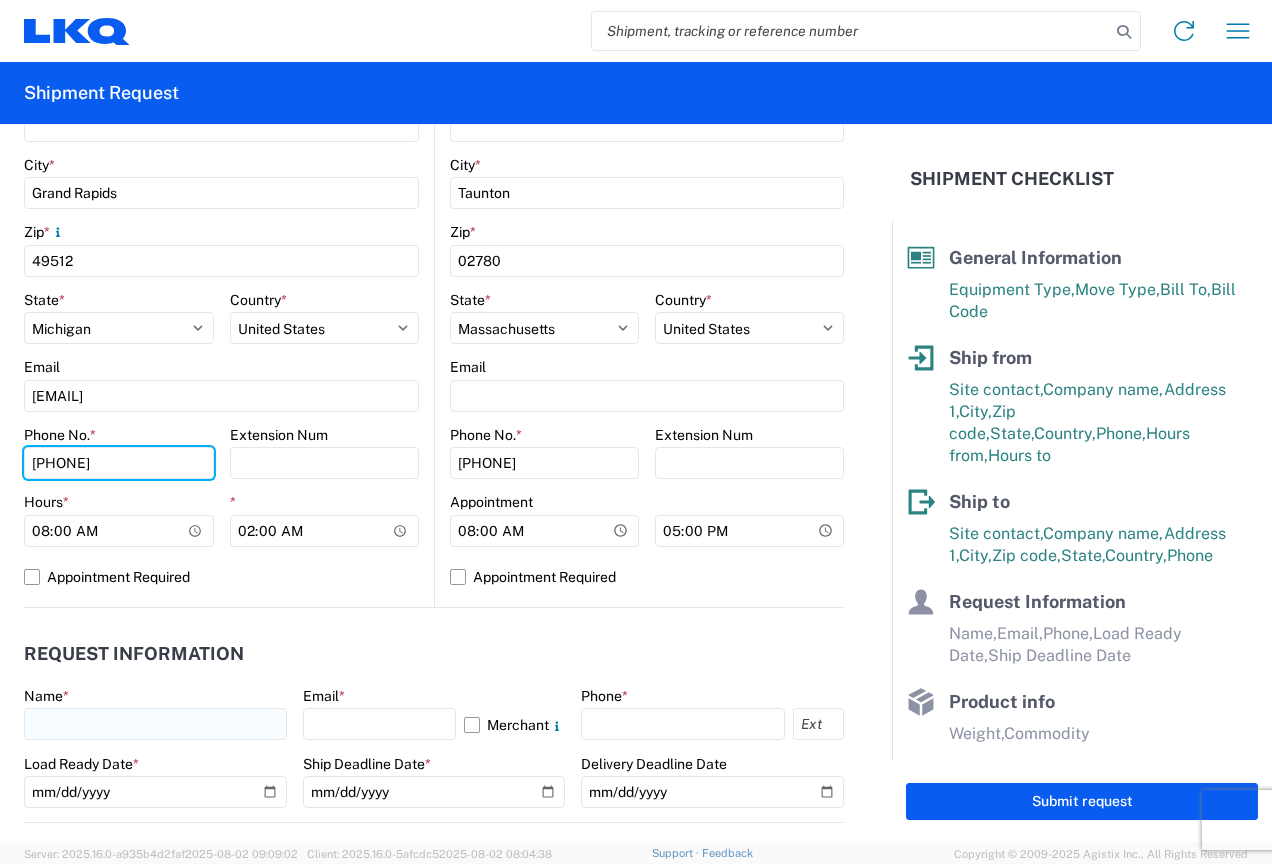 type on "[PHONE]" 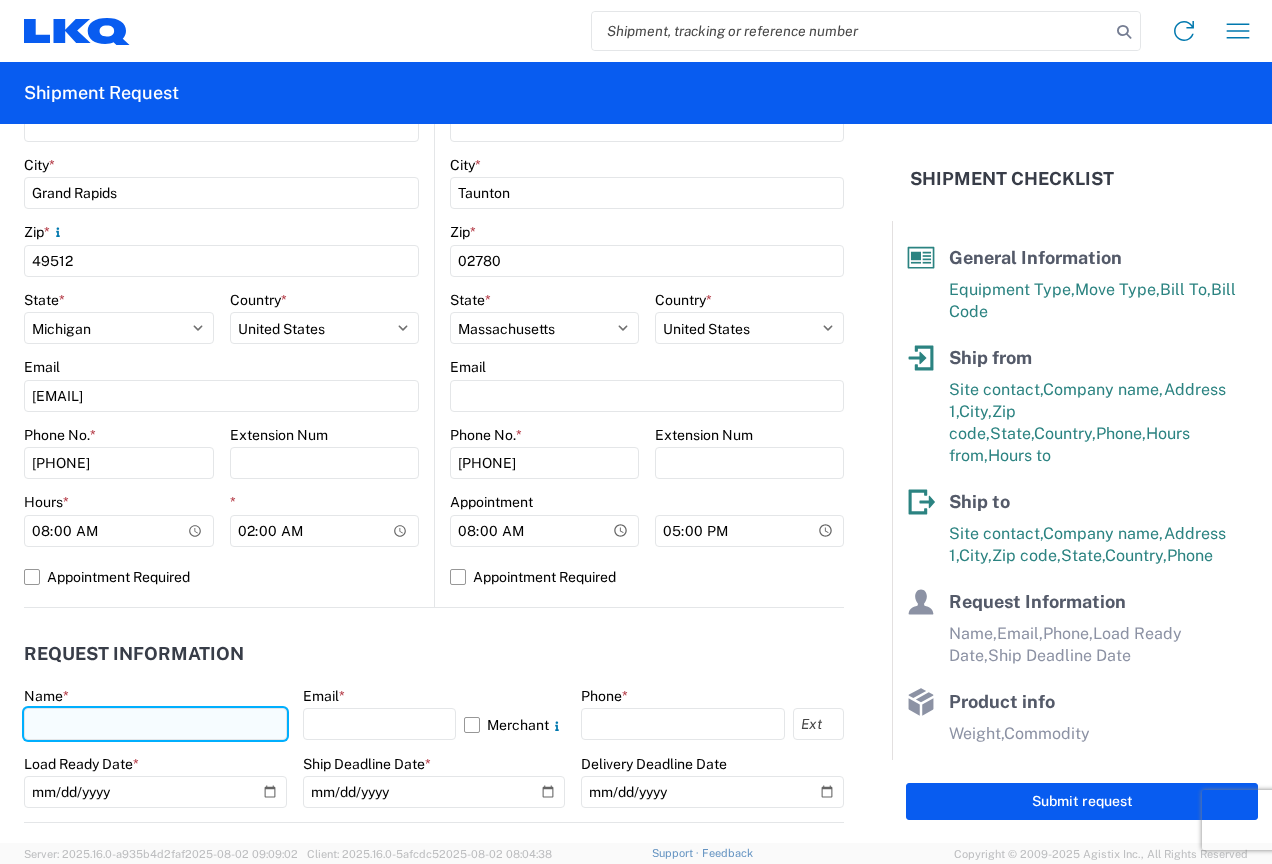 click 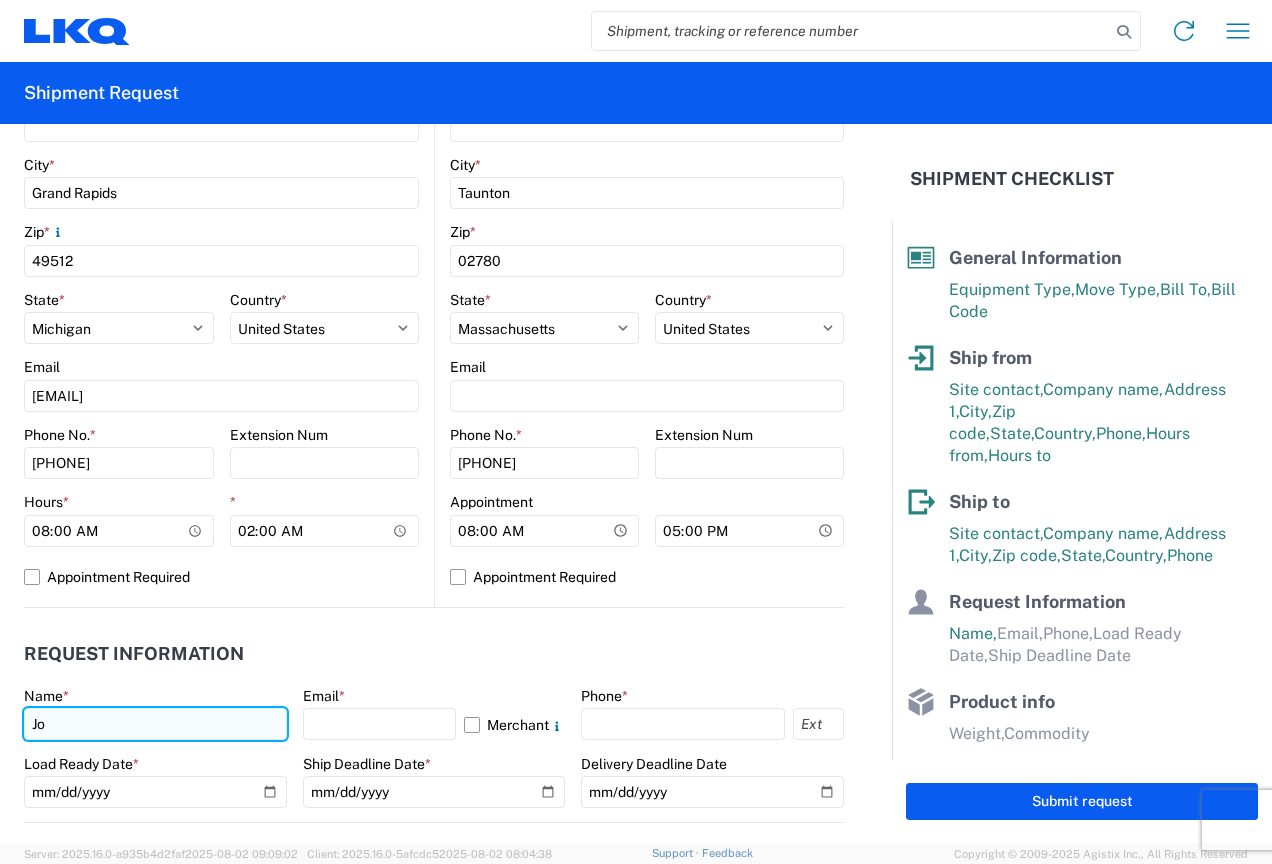 type on "[FIRST] [LAST]" 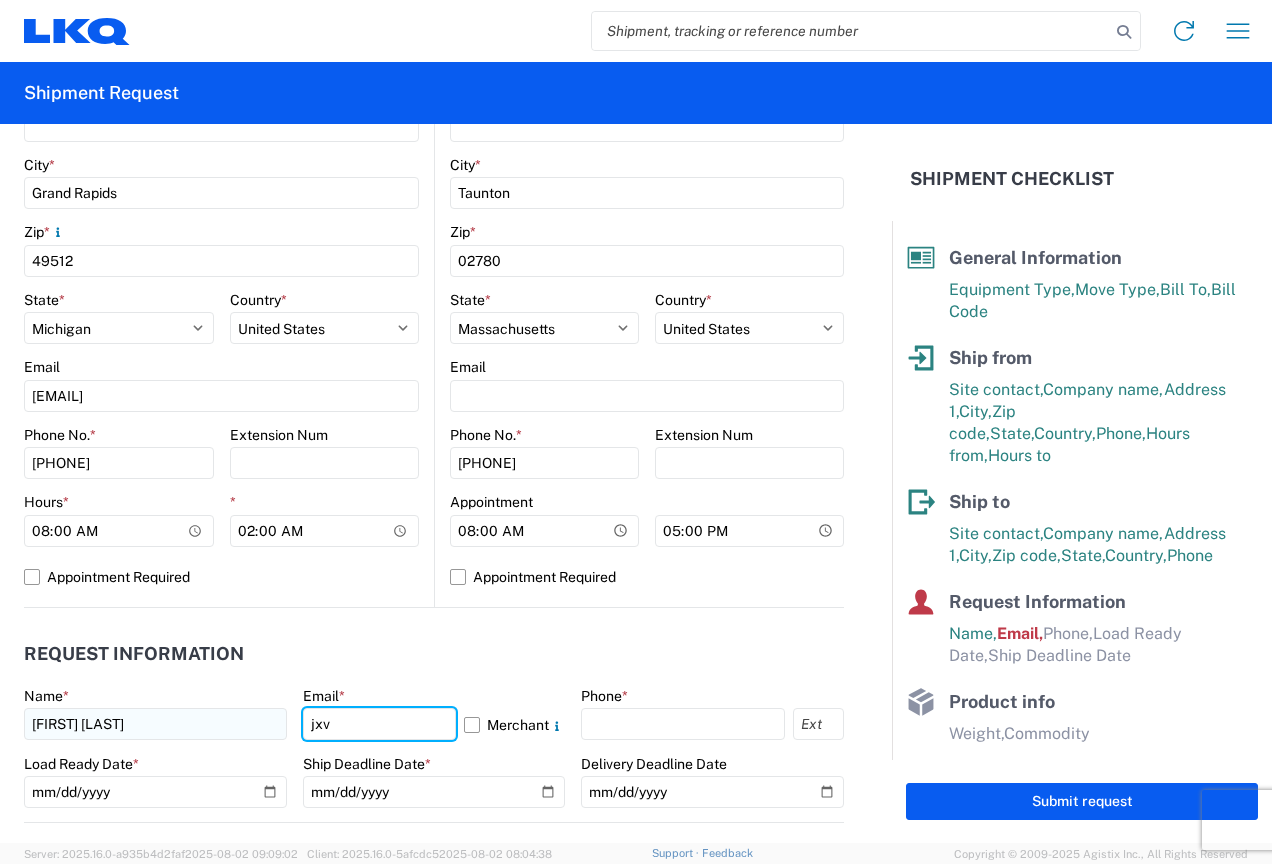 type on "[EMAIL]" 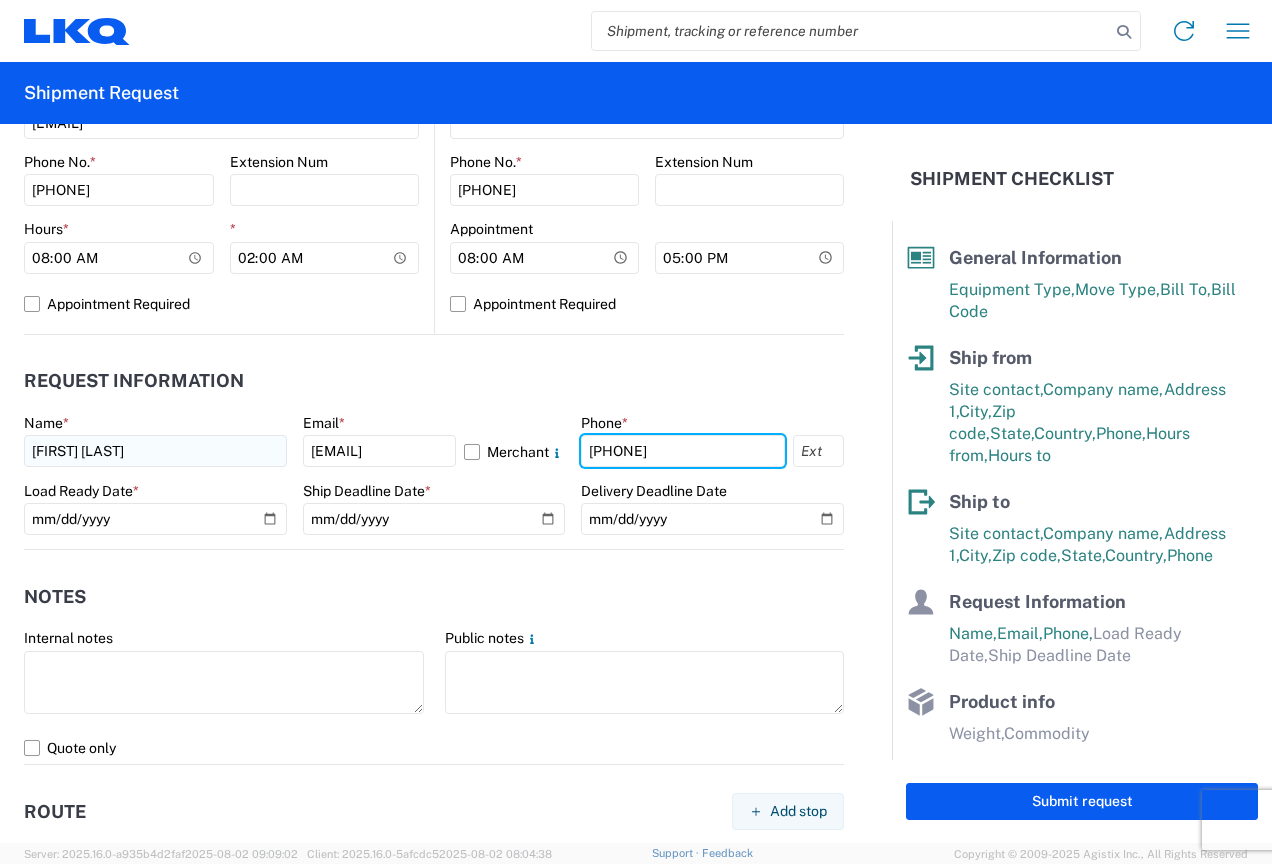 scroll, scrollTop: 900, scrollLeft: 0, axis: vertical 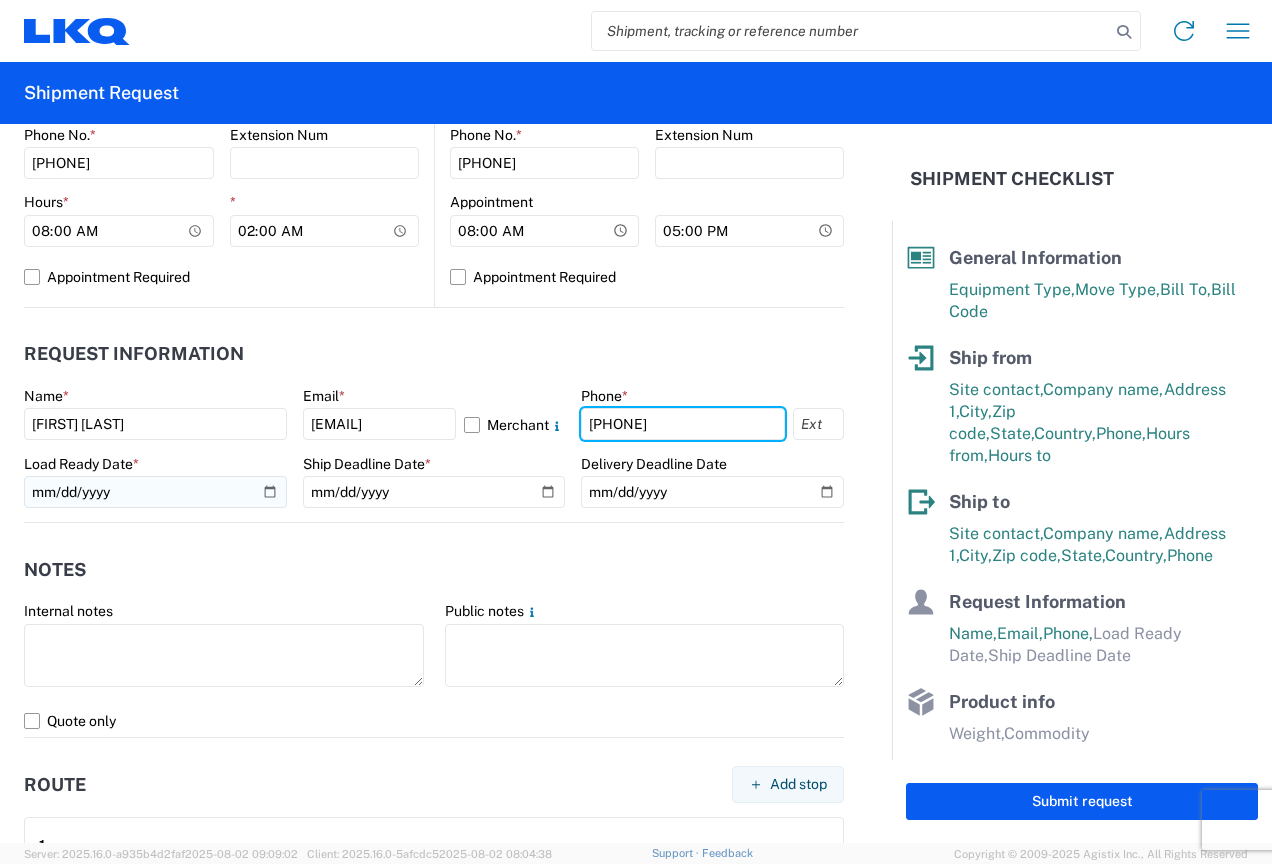 type on "[PHONE]" 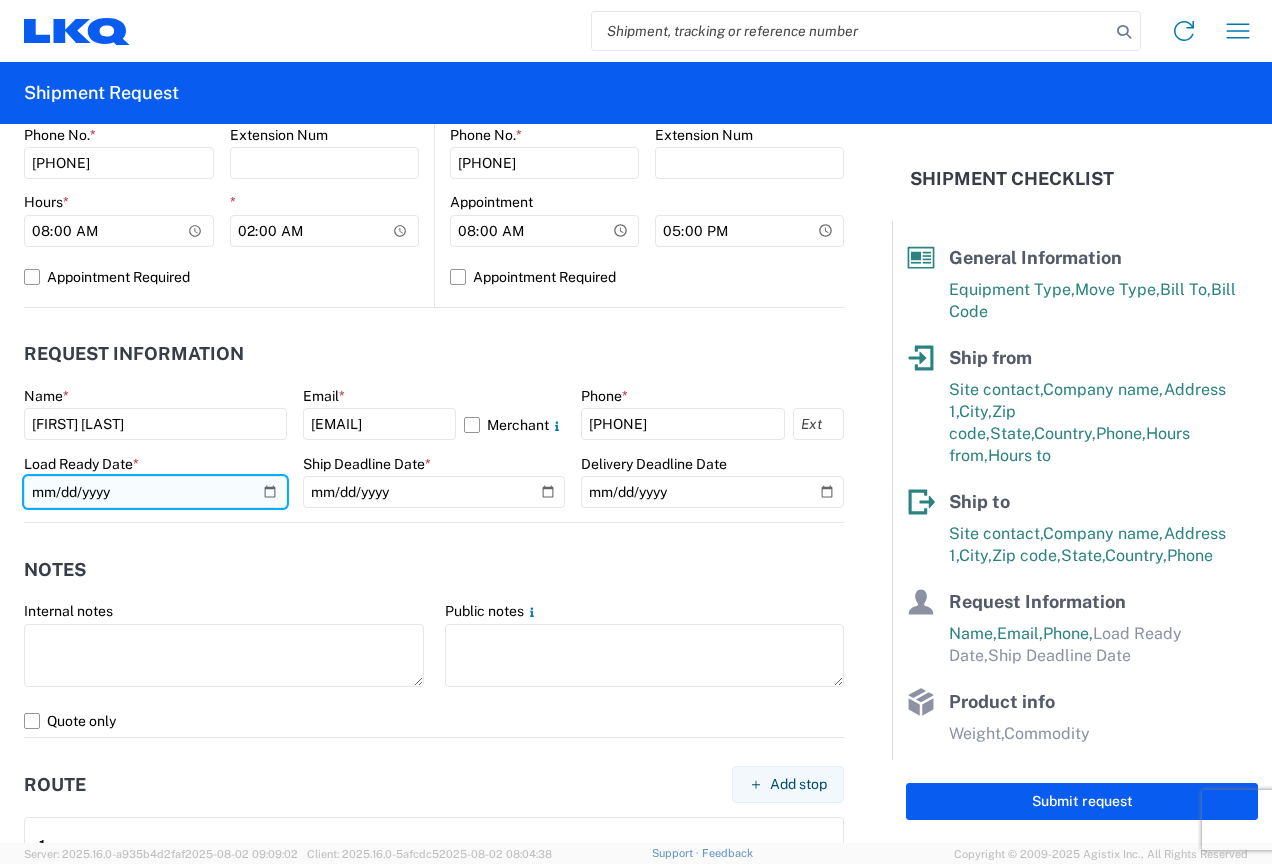 click 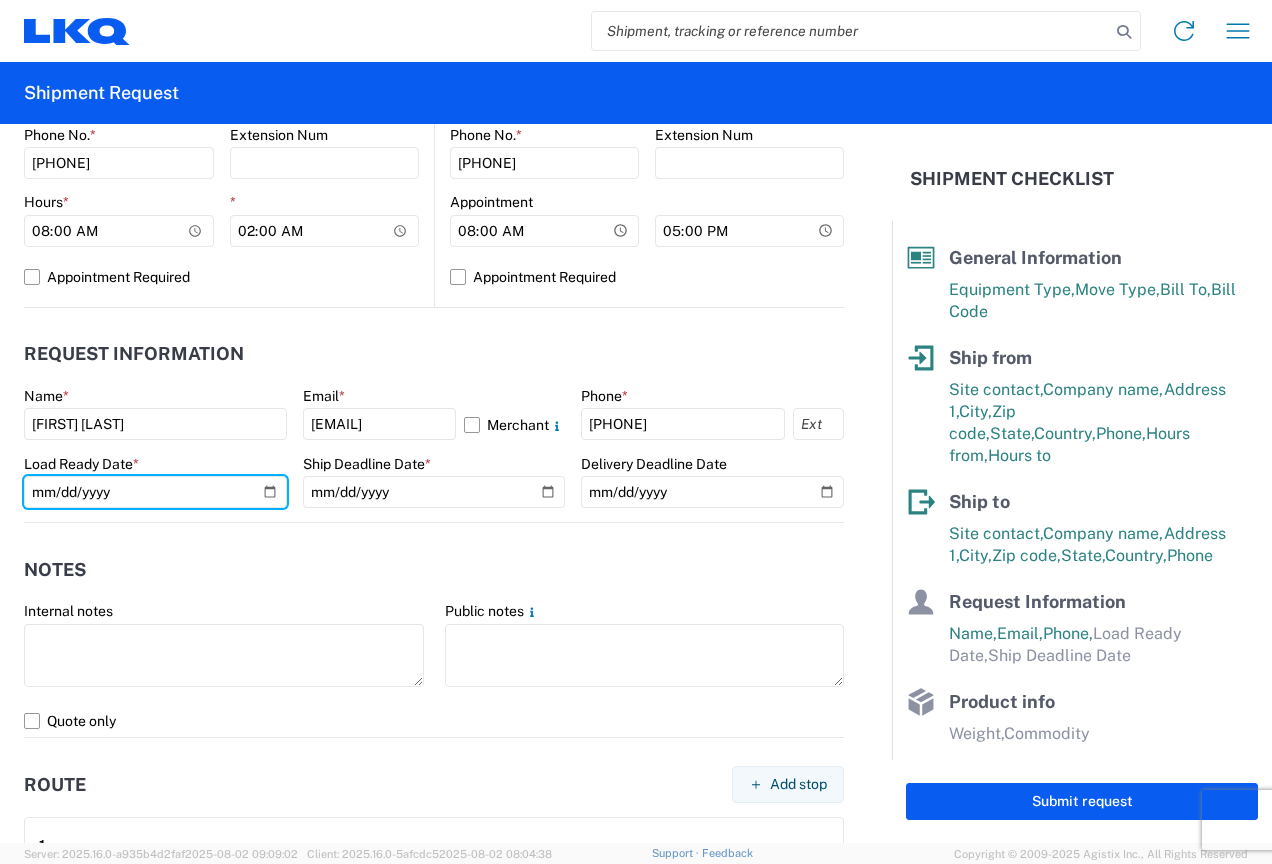 type on "[DATE]" 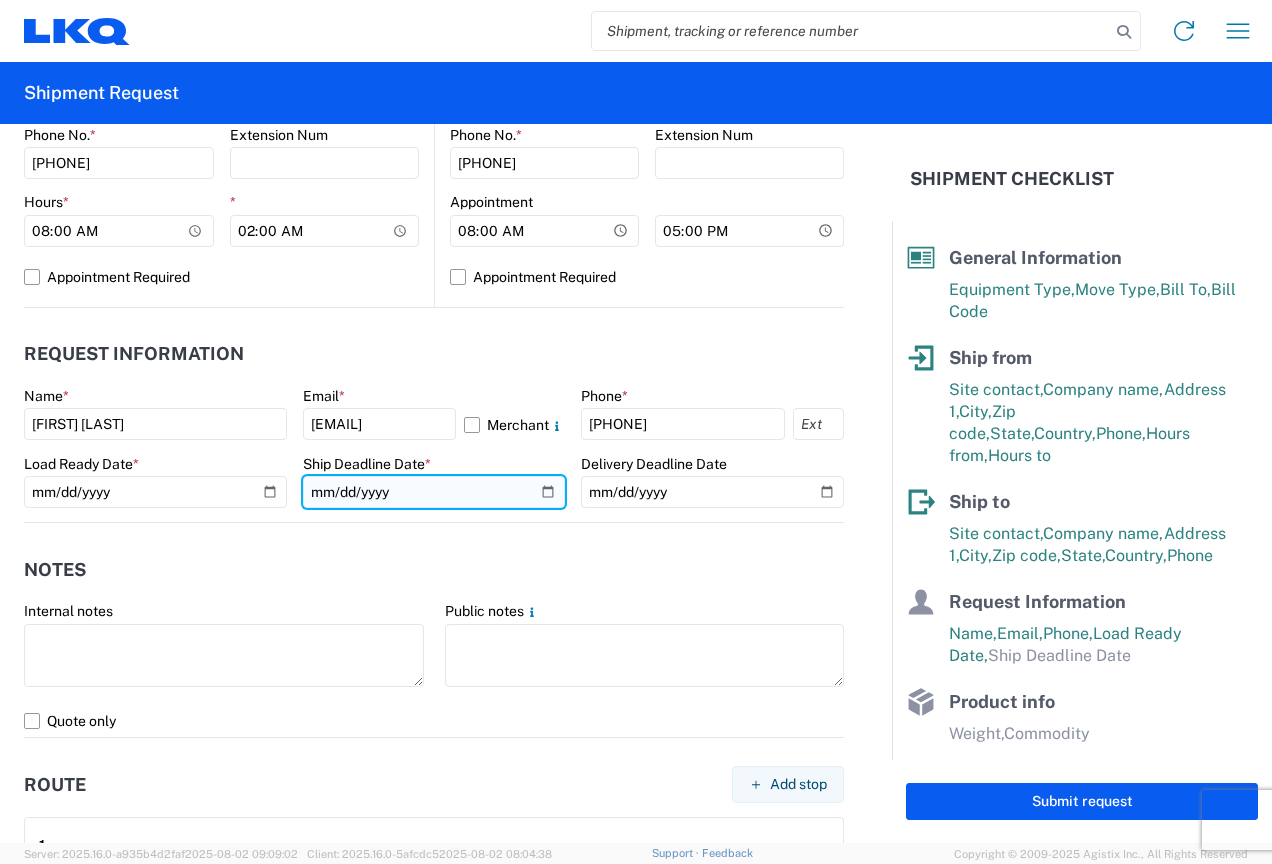 click 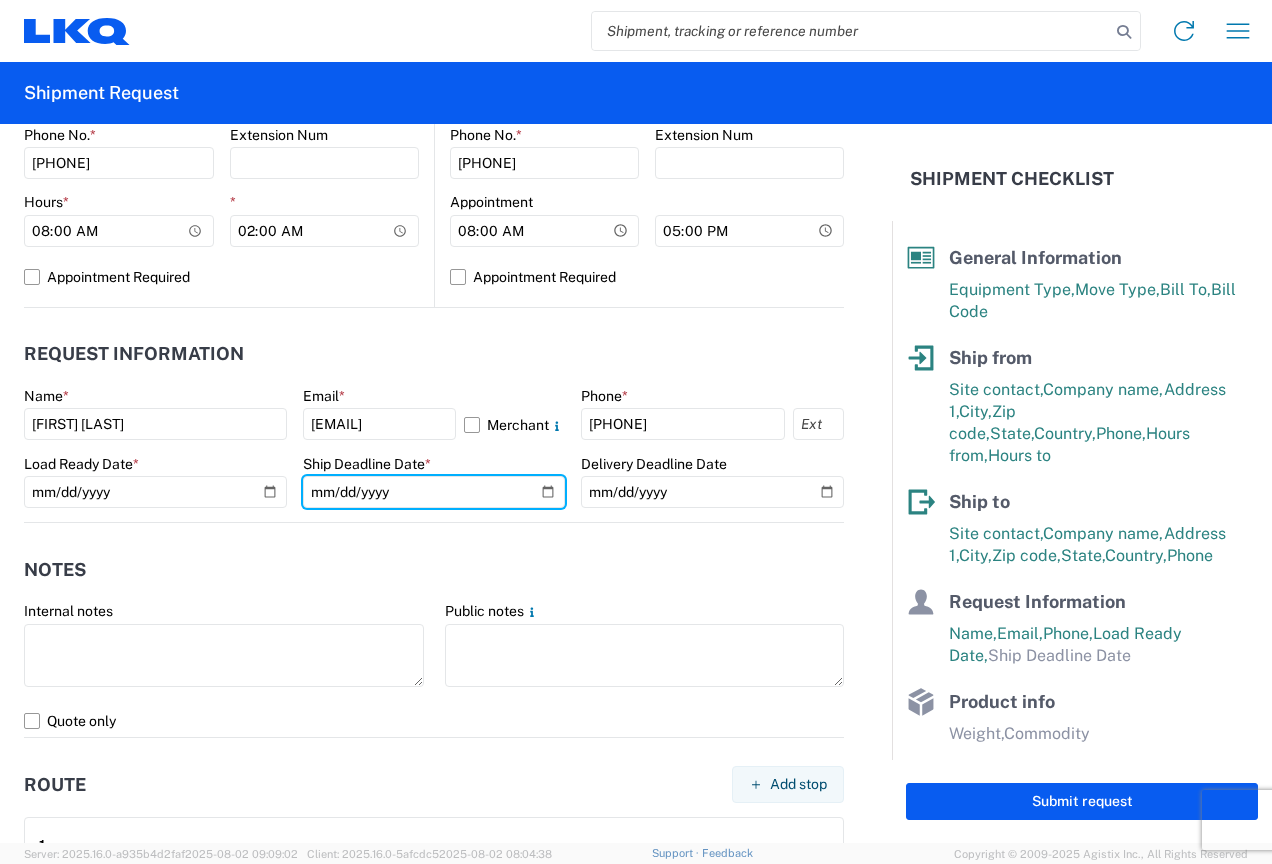 type on "[DATE]" 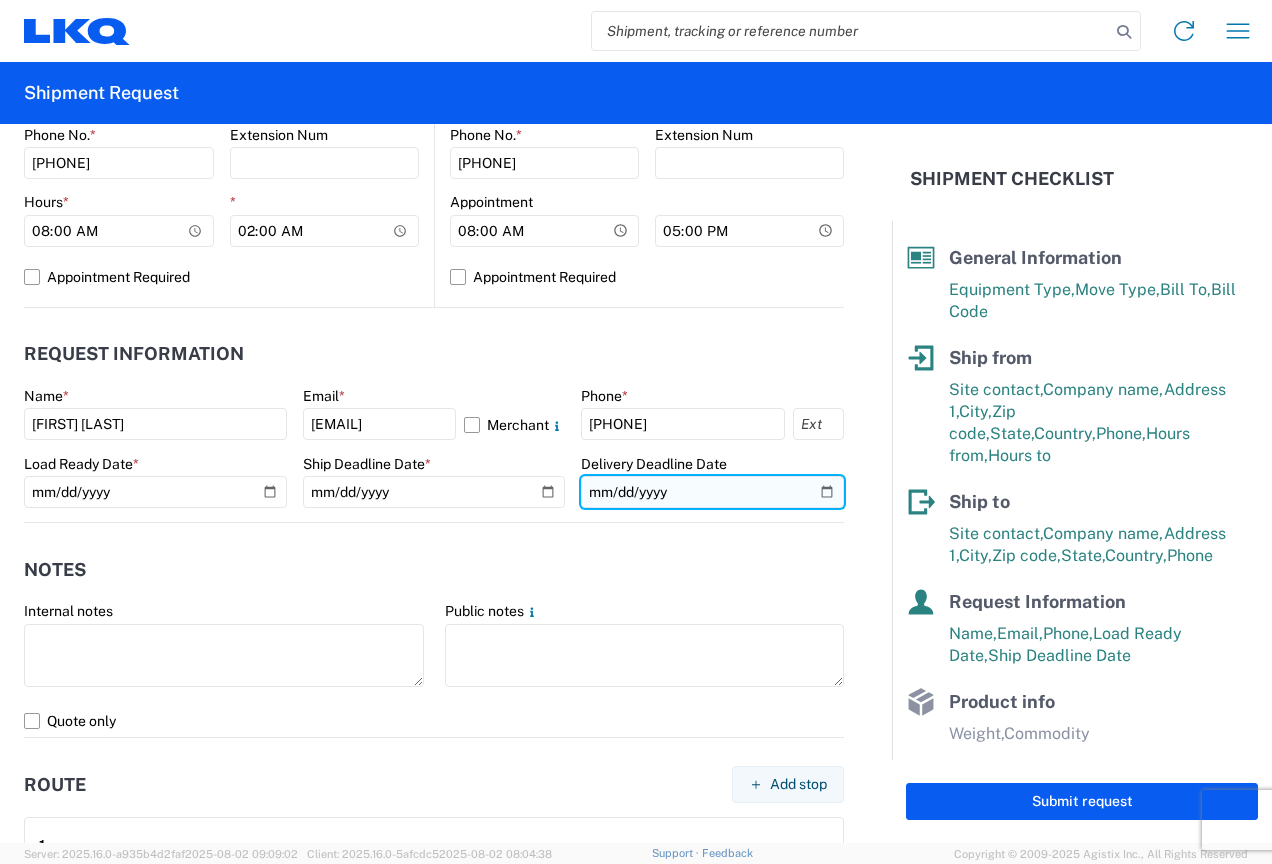 click 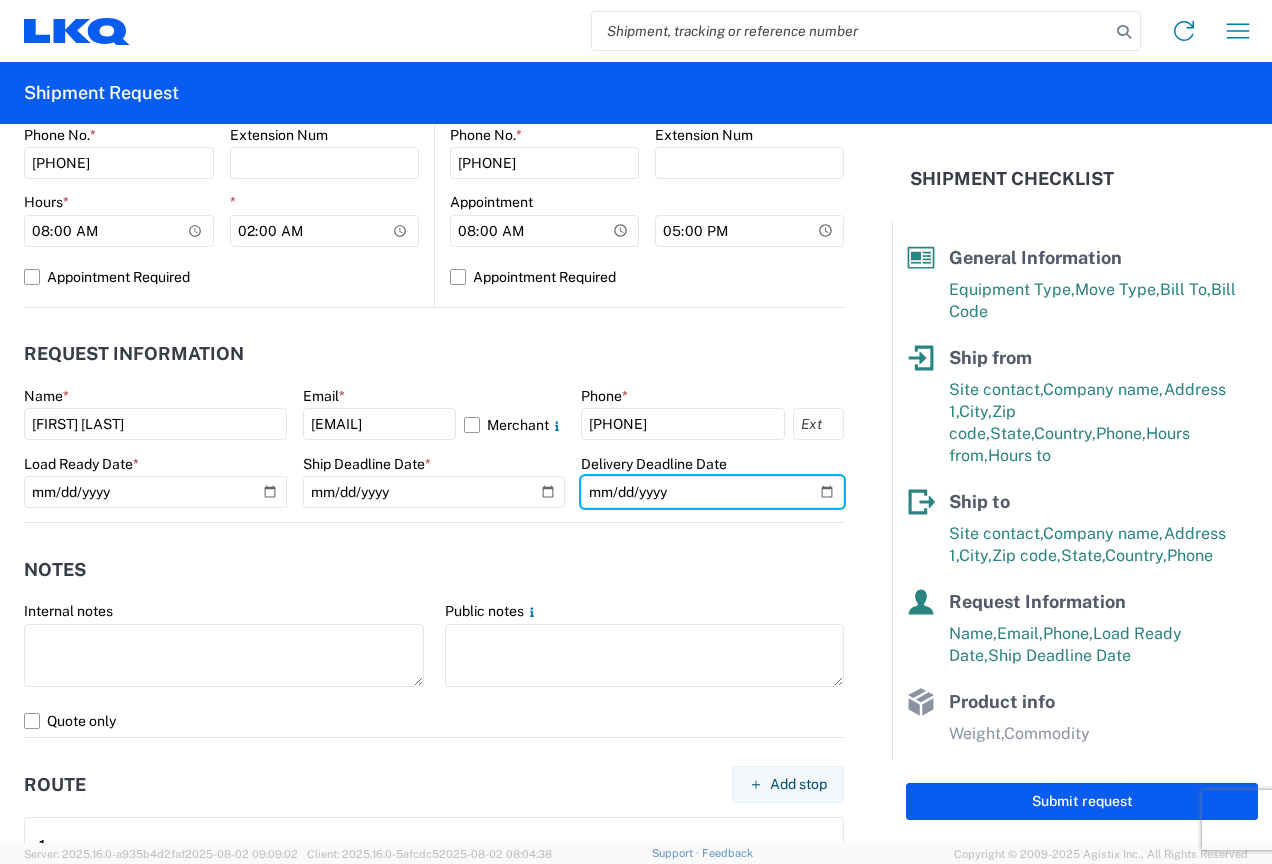 type on "2025-08-07" 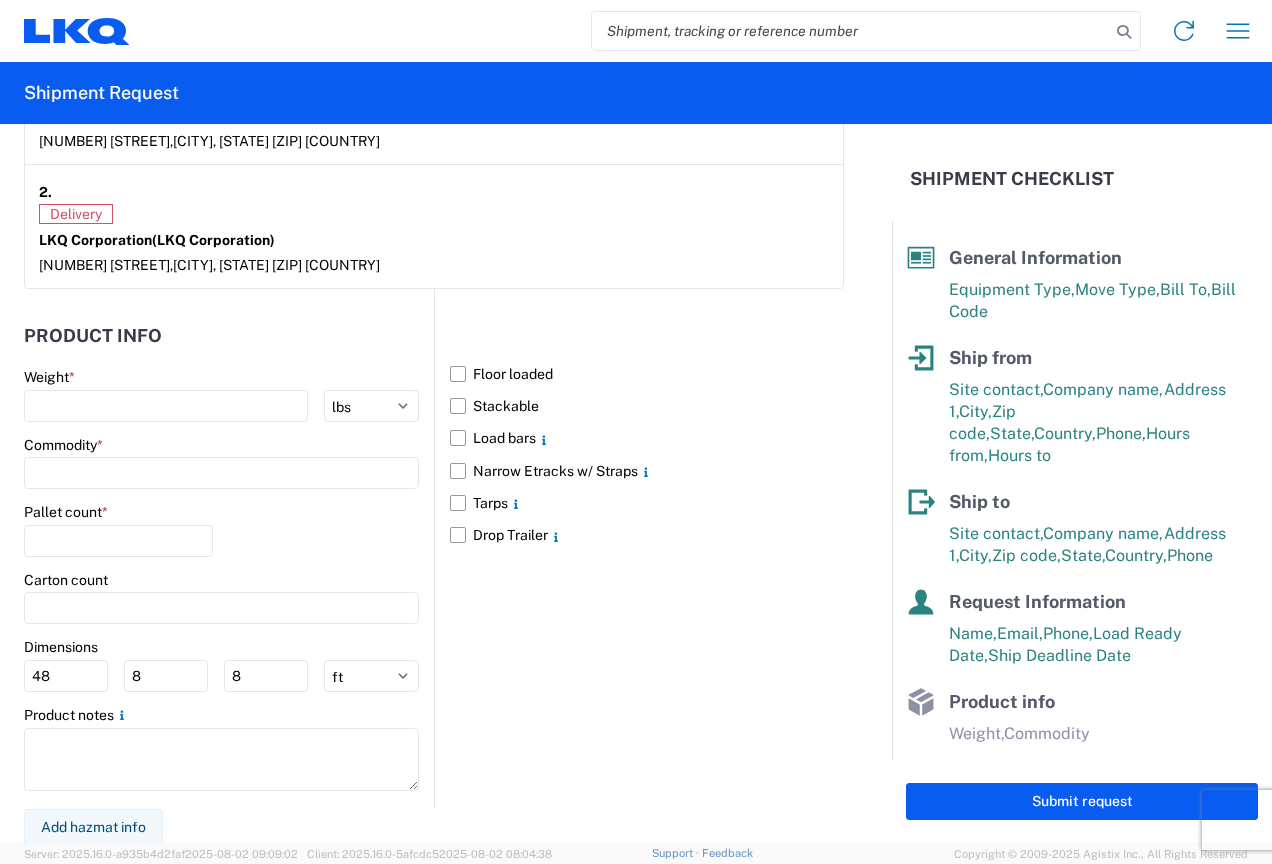 scroll, scrollTop: 1680, scrollLeft: 0, axis: vertical 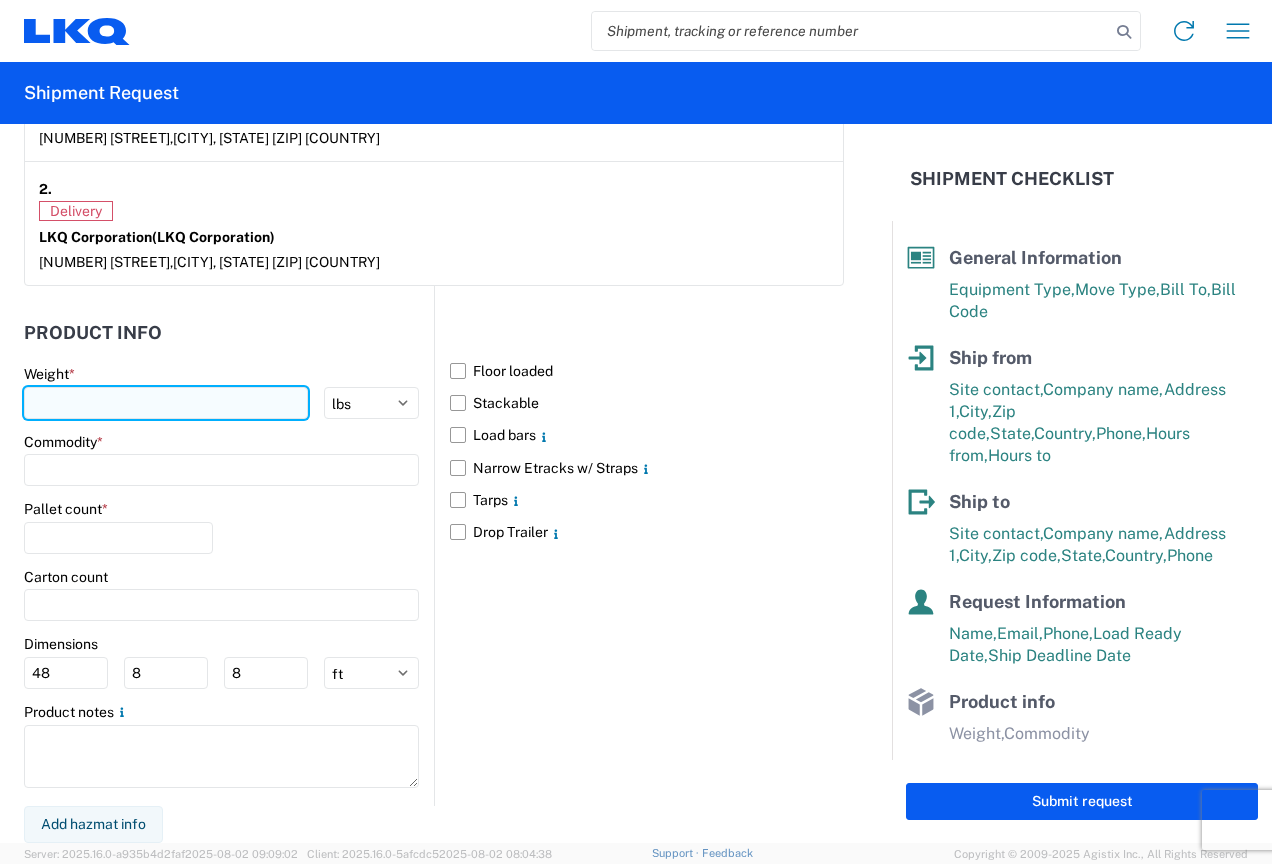 click 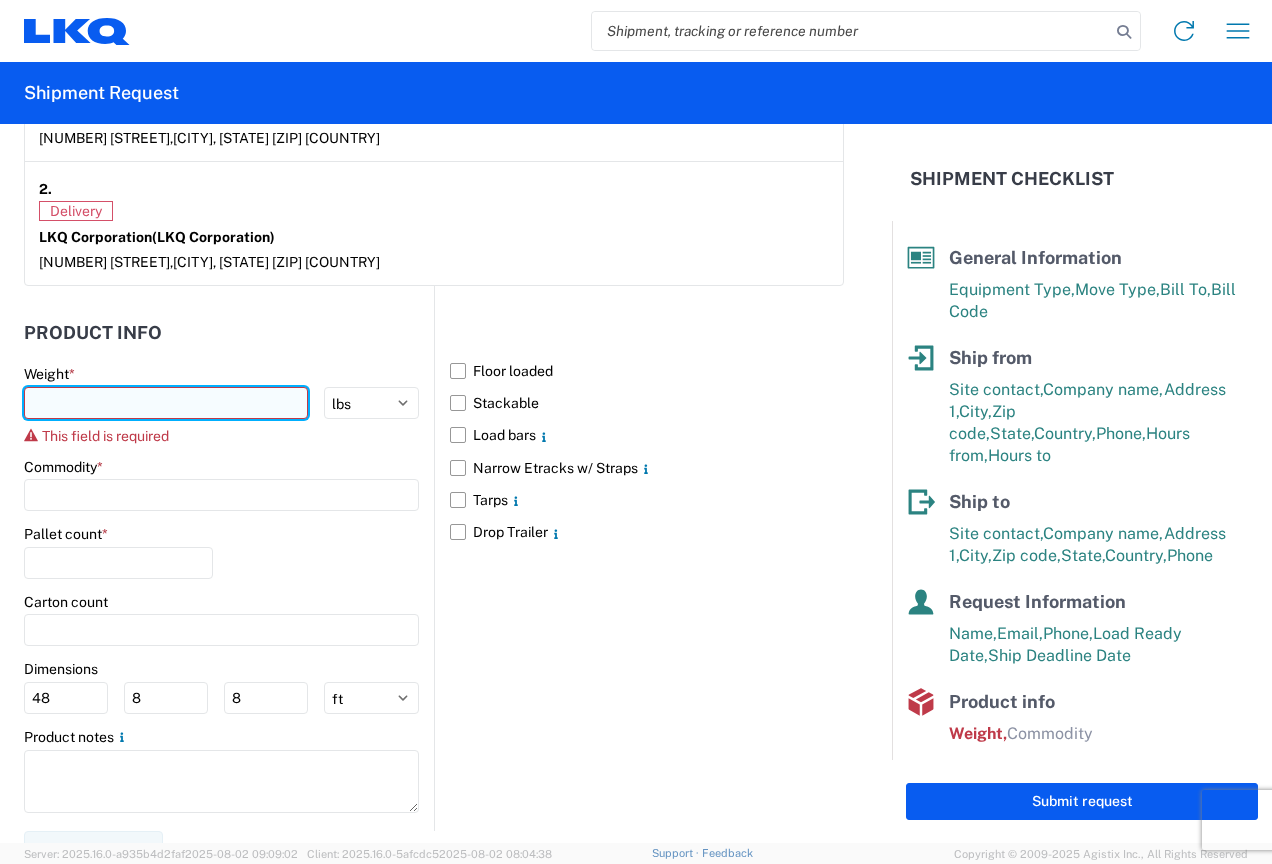 click 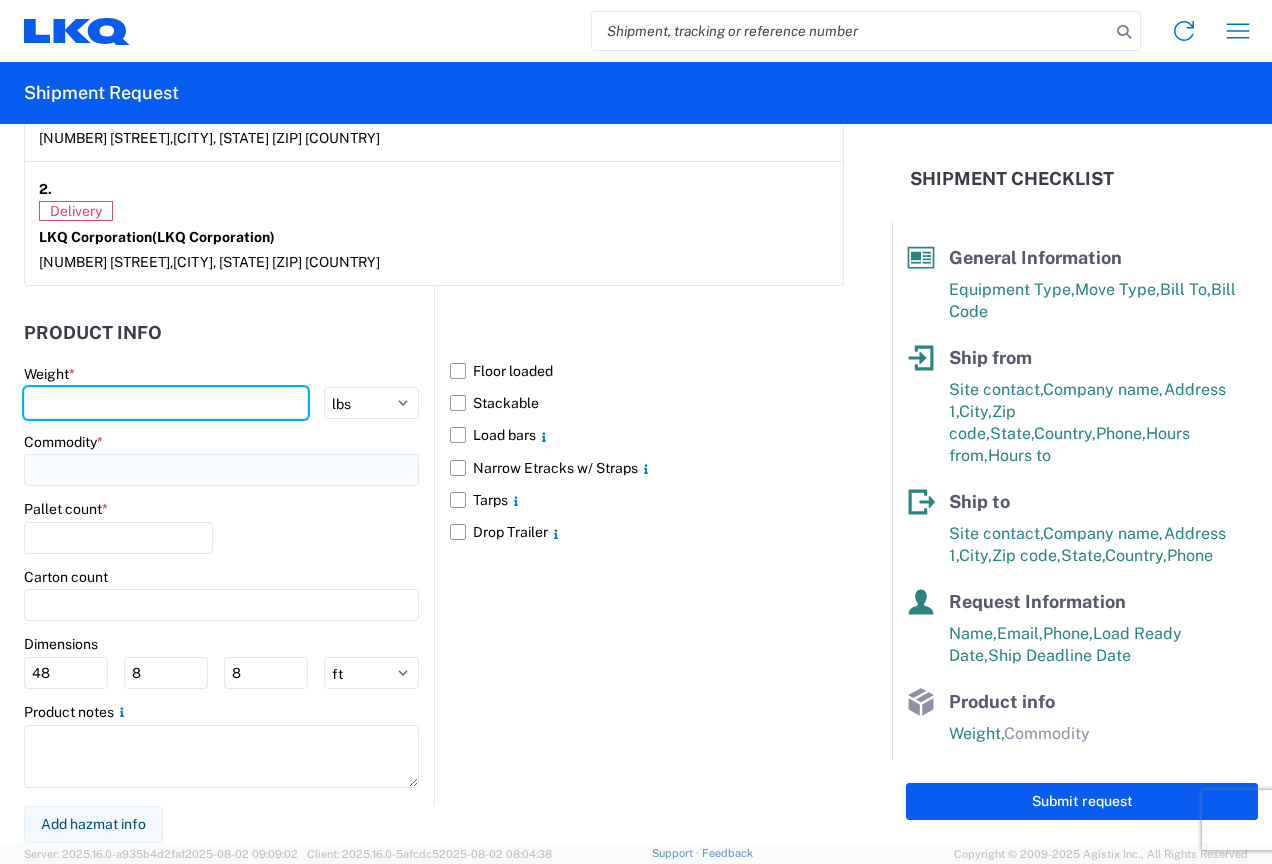 type on "[NUMBER]" 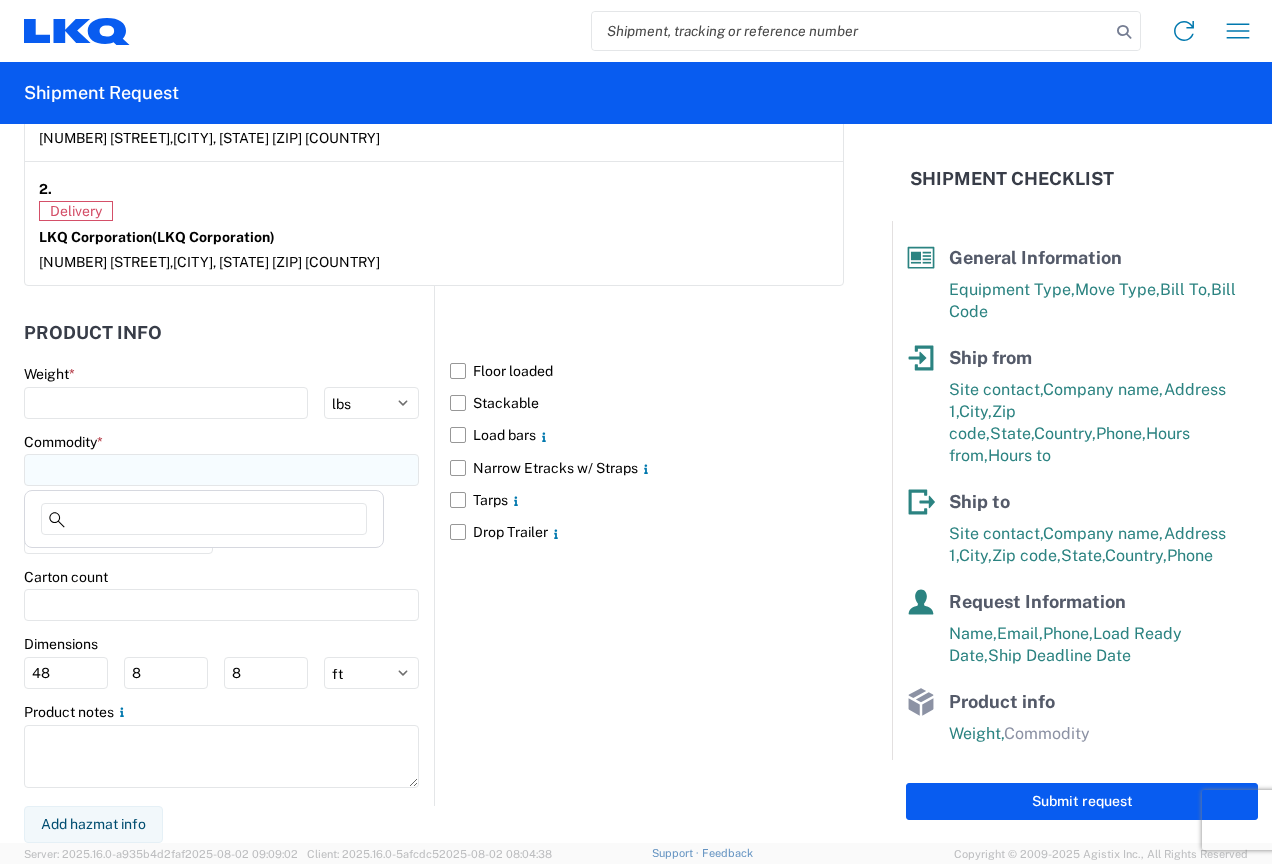 click 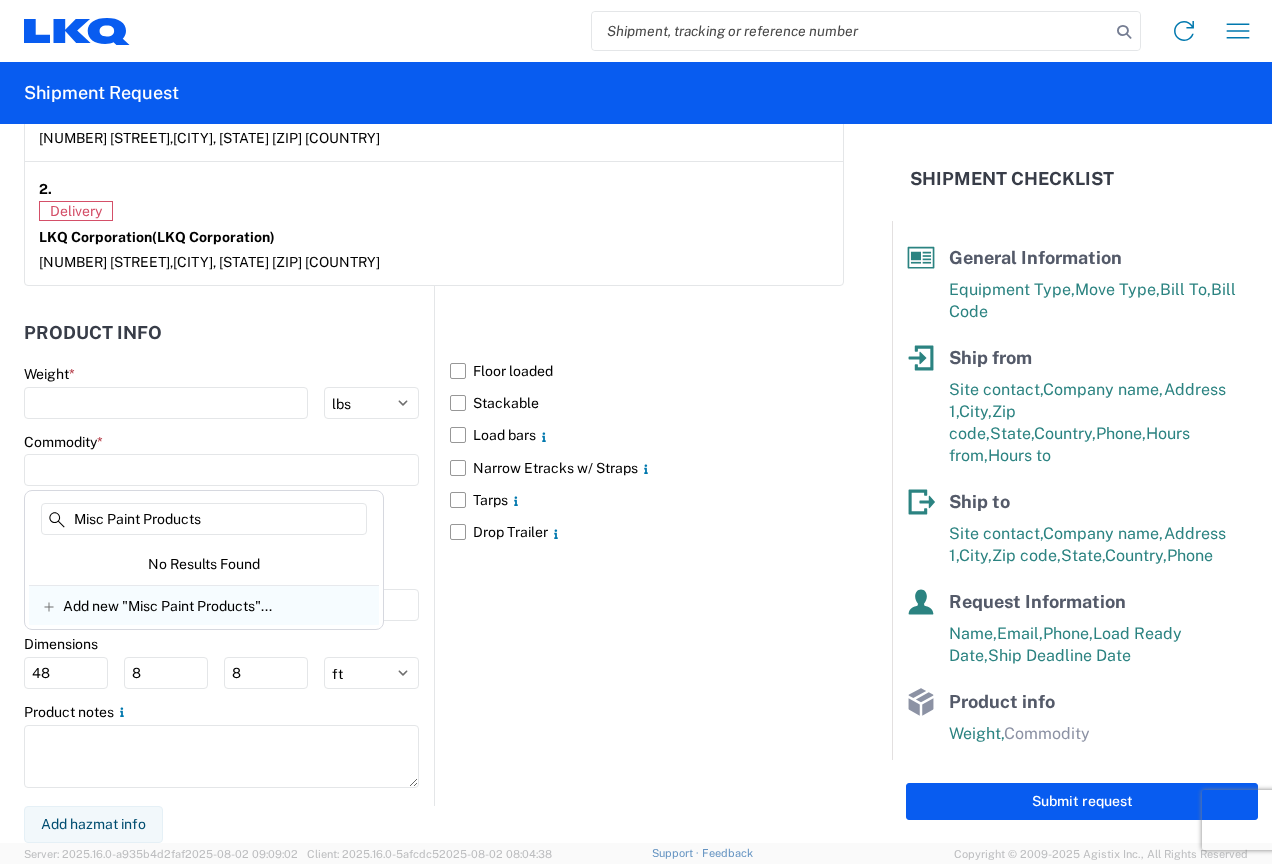 type on "Misc Paint Products" 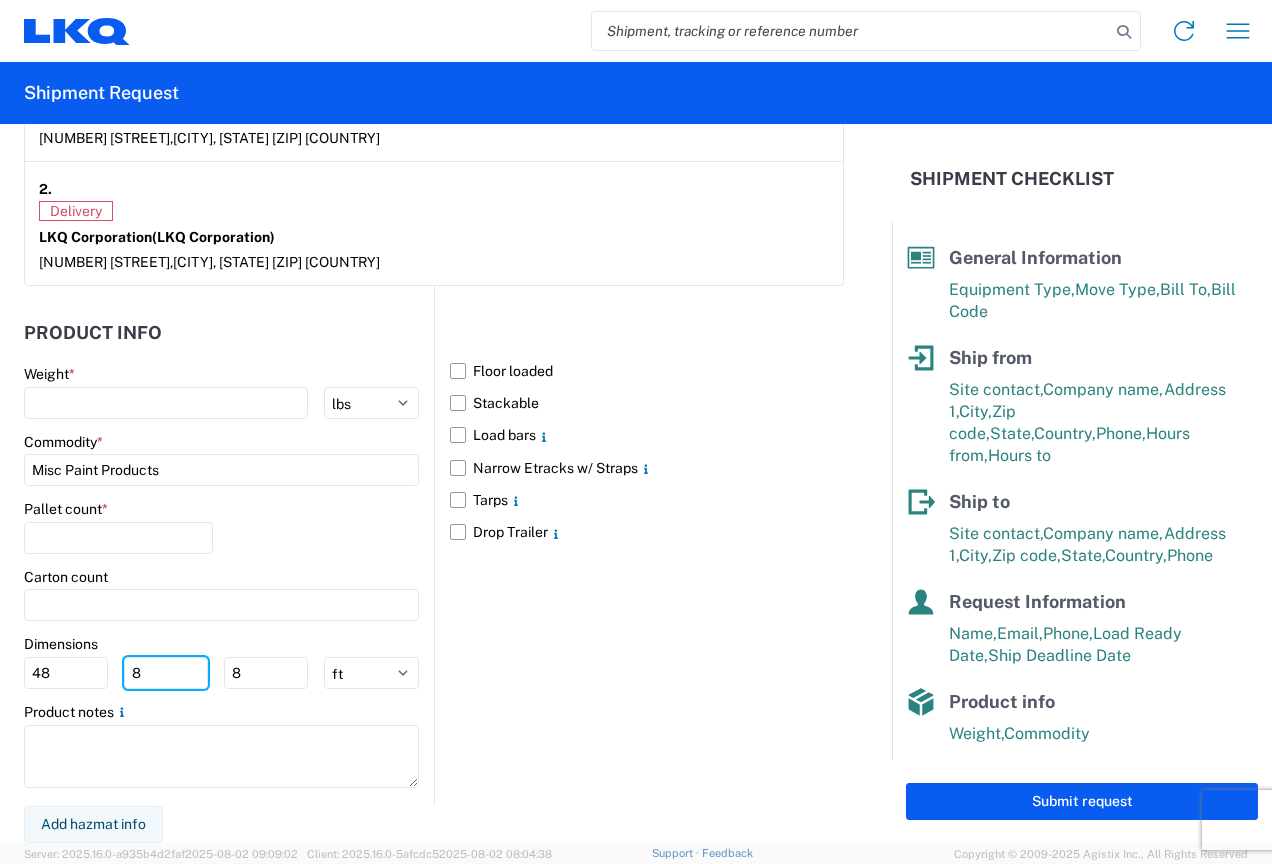 drag, startPoint x: 170, startPoint y: 675, endPoint x: 0, endPoint y: 686, distance: 170.35551 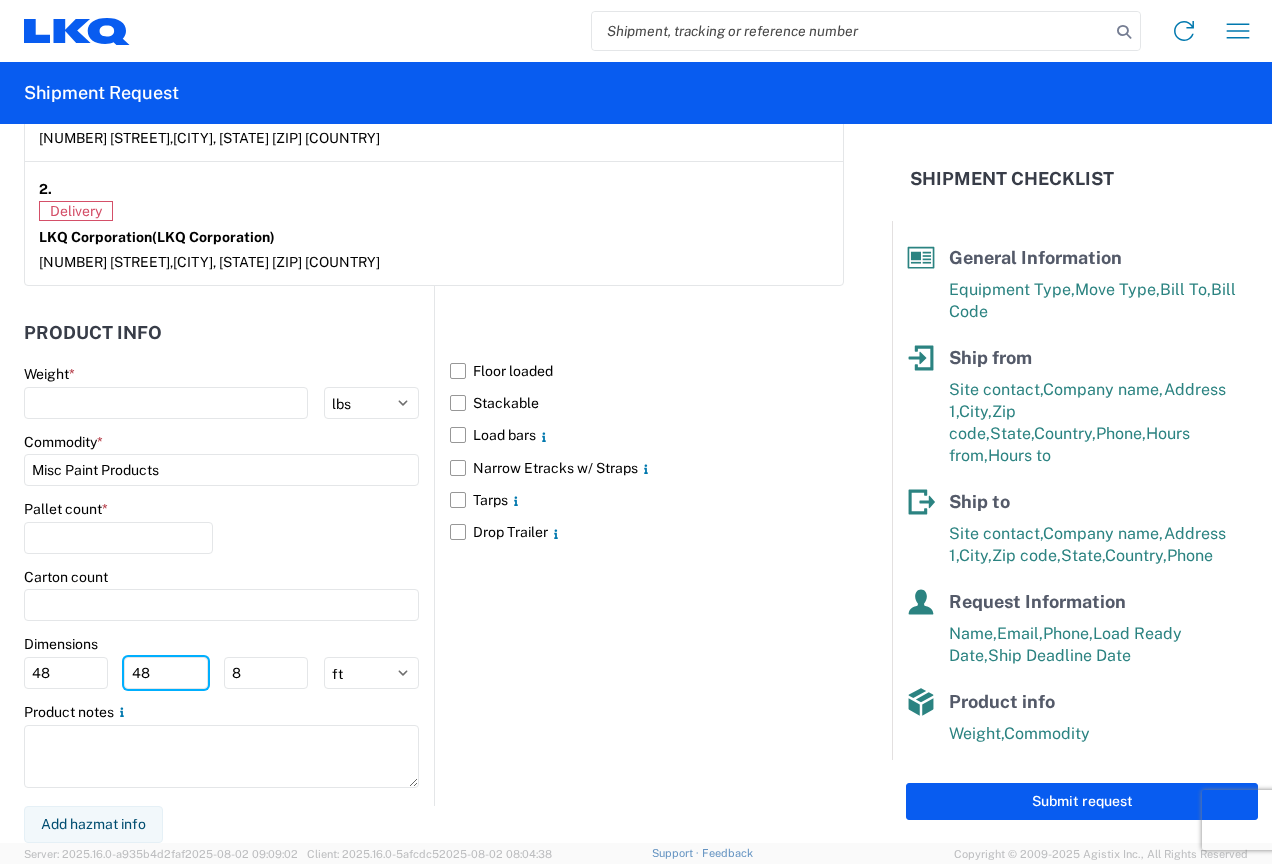 type on "48" 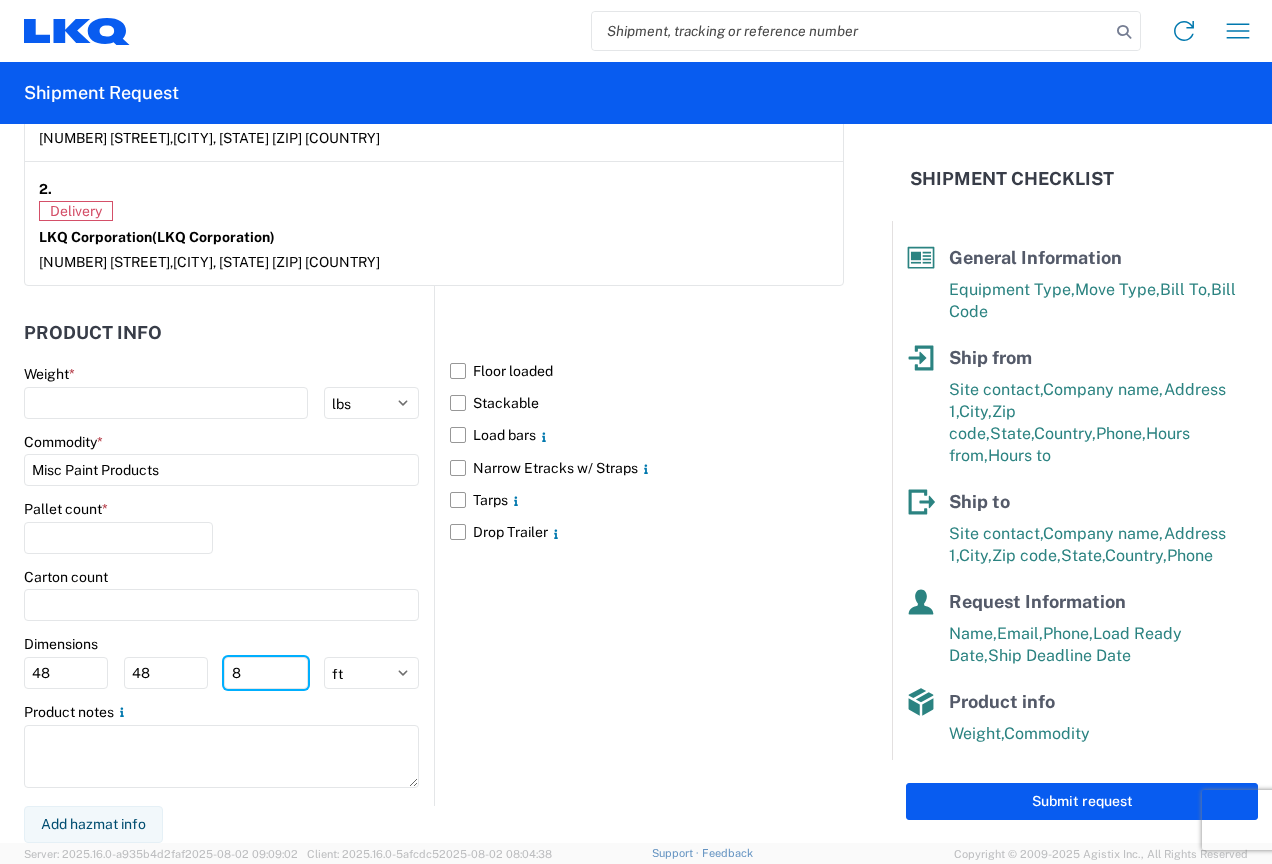 click on "Shipment 56385160
Shipment request
Shipment tracking  Shipment Request  General Information   Template   PO#   Equipment Type  * Select 53’ Dry Van Flatbed Dropdeck (van) Lowboy (flatbed) Rail  Move Type  * Select Full Partial TL  Bill To  * 3370 - [CITY]  Bill Code  * 3370-6300-66000-0000 - 3370 Freight Out  Ship from  3370  Location  3370 - [CITY]  Site contact  * [FIRST] [LAST]  Company  * FinishMaster [CITY]  Address 1  * [NUMBER] [STREET]  Address 2   City  * [CITY]  Zip  *
49512  State  * Select Alabama Alaska Arizona Arkansas Armed Forces Americas Armed Forces Europe Armed Forces Pacific California Colorado Connecticut Delaware District of Columbia Florida Georgia Hawaii Idaho Illinois Indiana Iowa Kansas Kentucky Louisiana Maine Maryland Massachusetts Michigan Minnesota Mississippi Missouri Montana Nebraska Nevada New Hampshire New Jersey New Mexico New York North Carolina North Dakota Ohio Oregon" at bounding box center (636, 432) 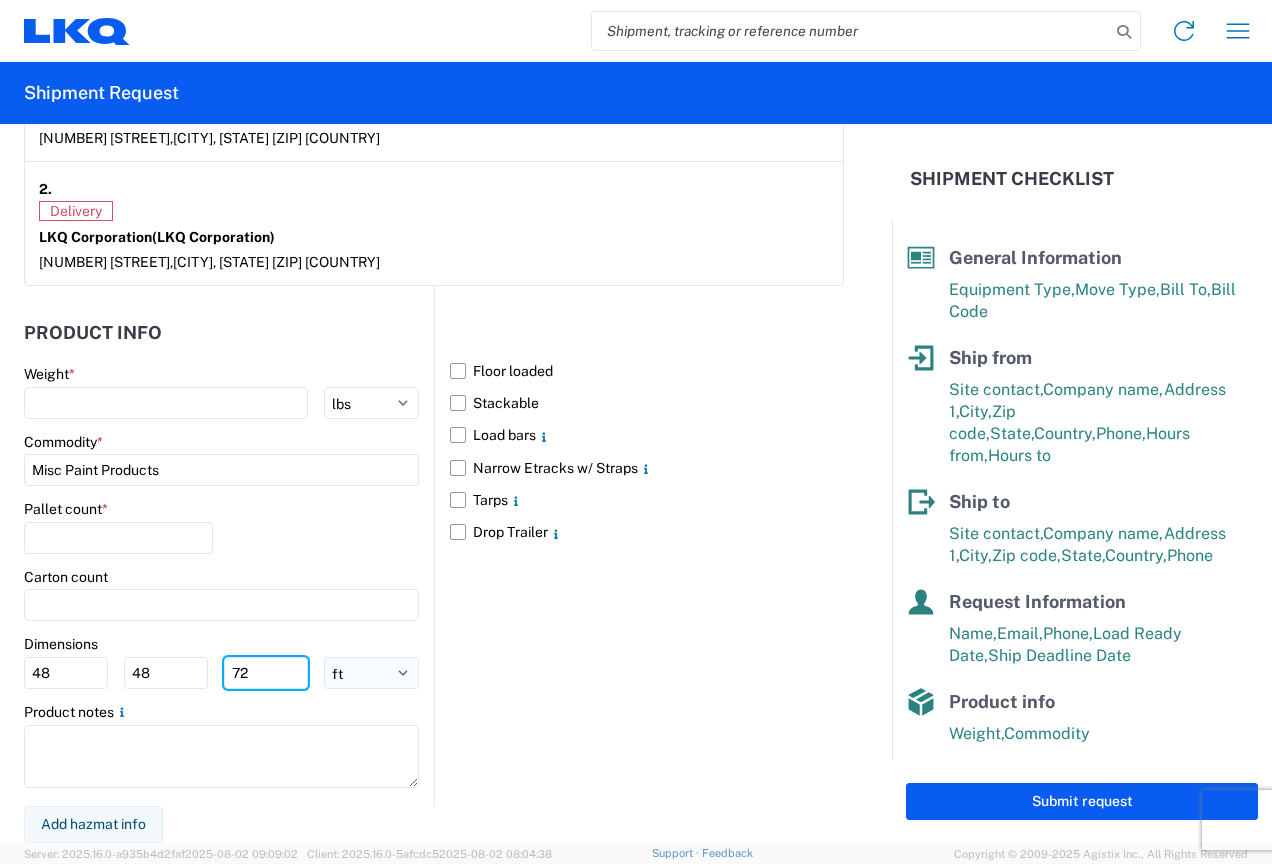 type on "72" 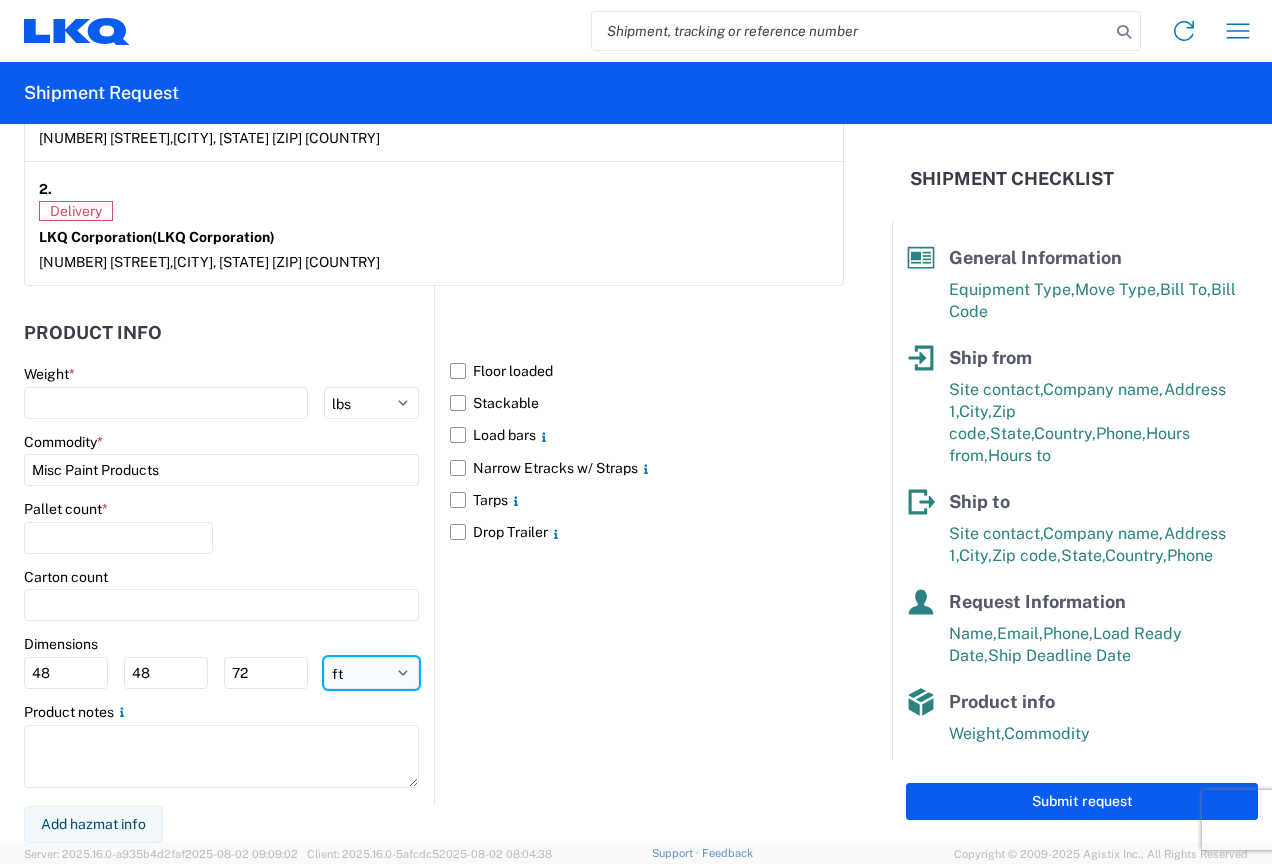 click on "ft in cm" 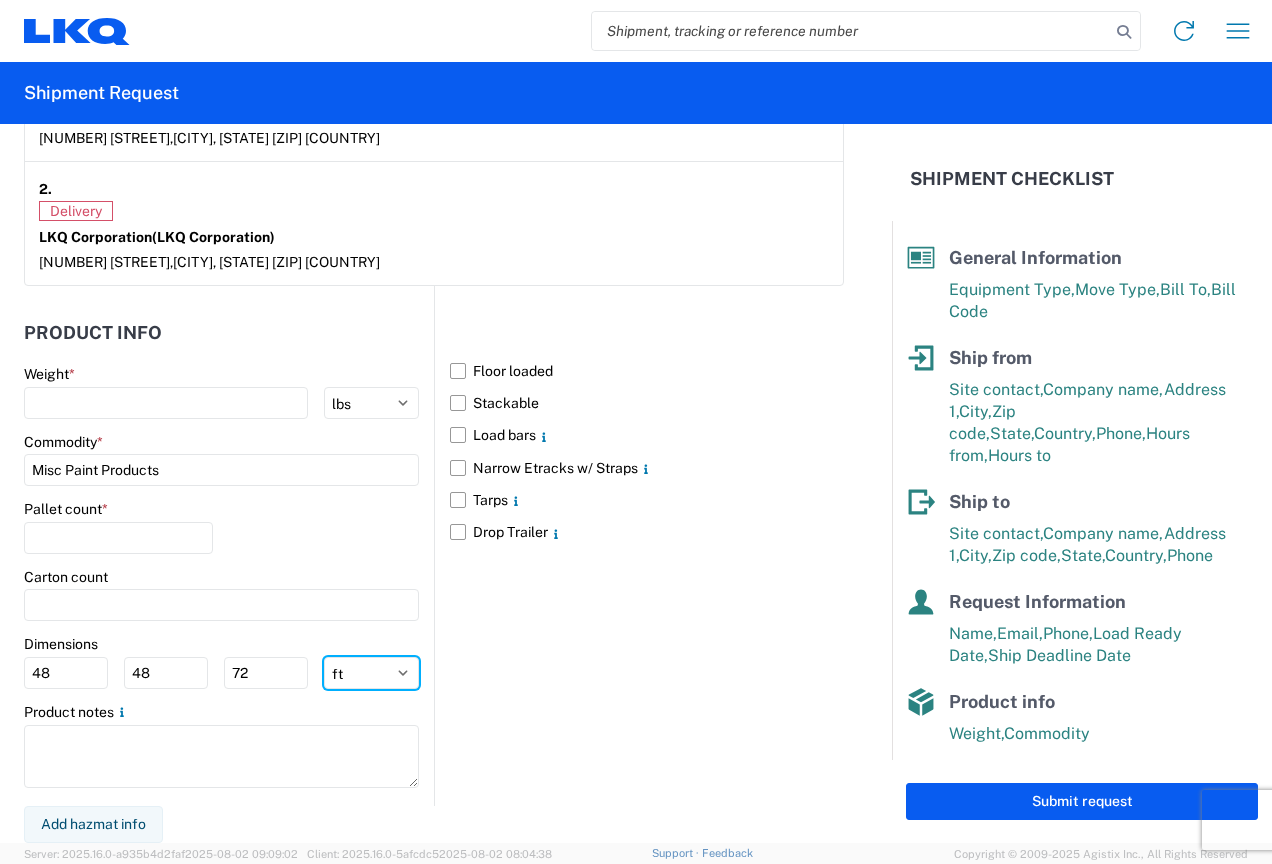 select on "IN" 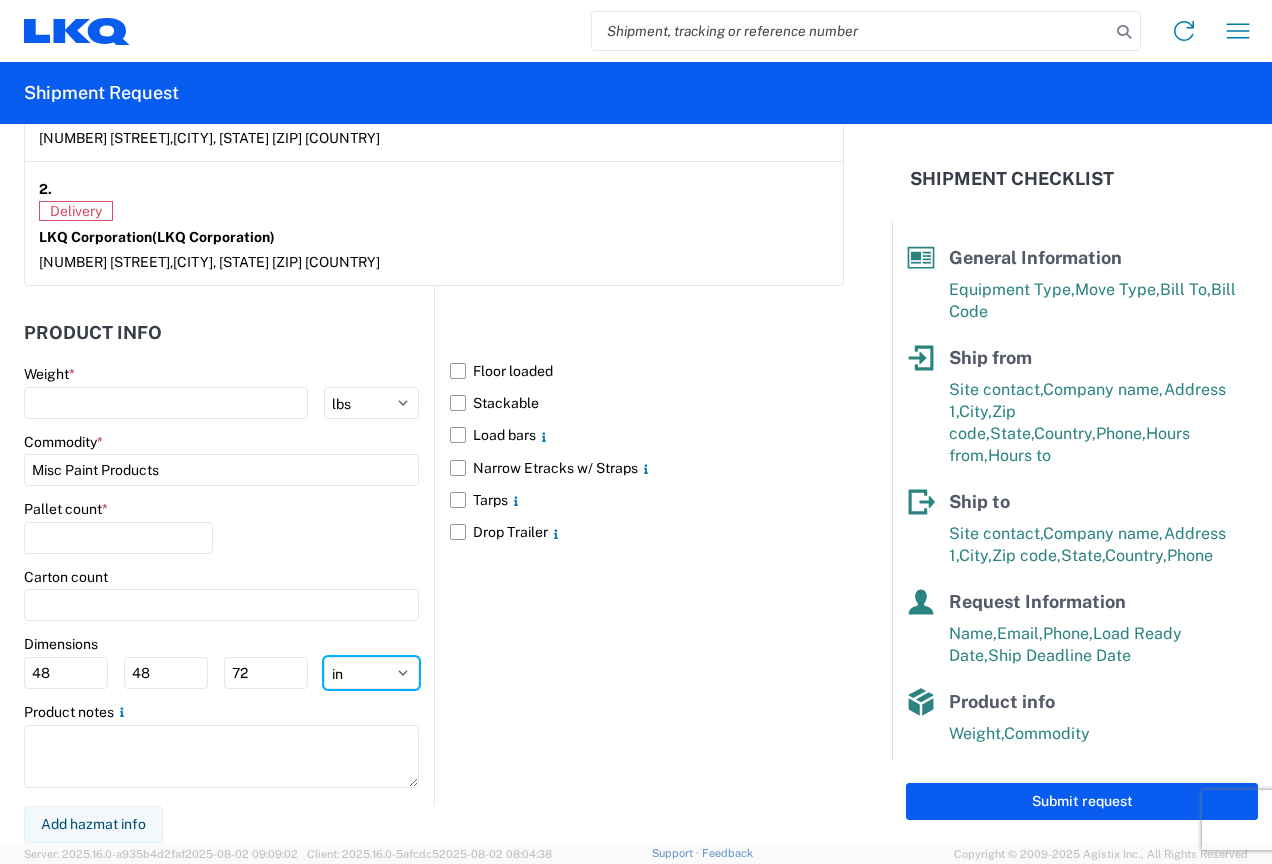 click on "ft in cm" 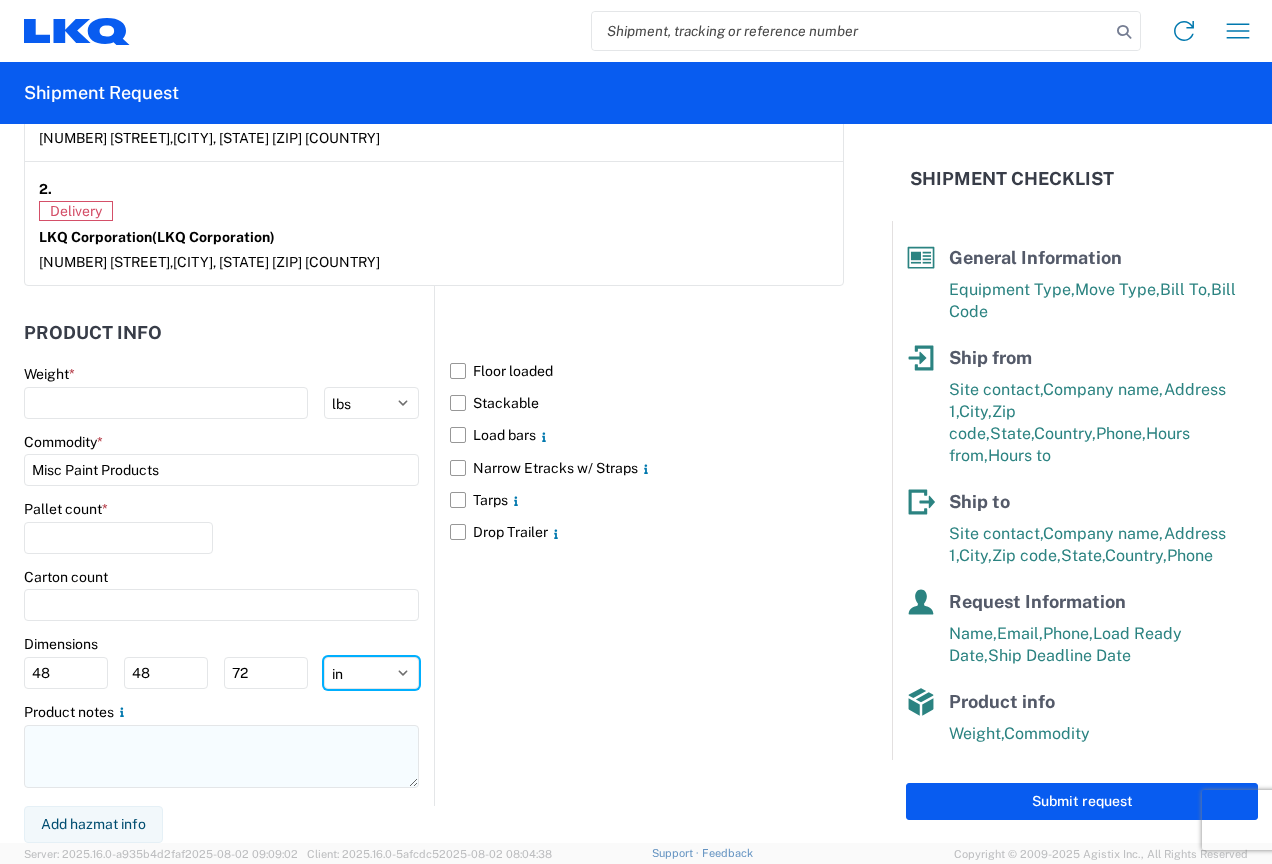 type on "576" 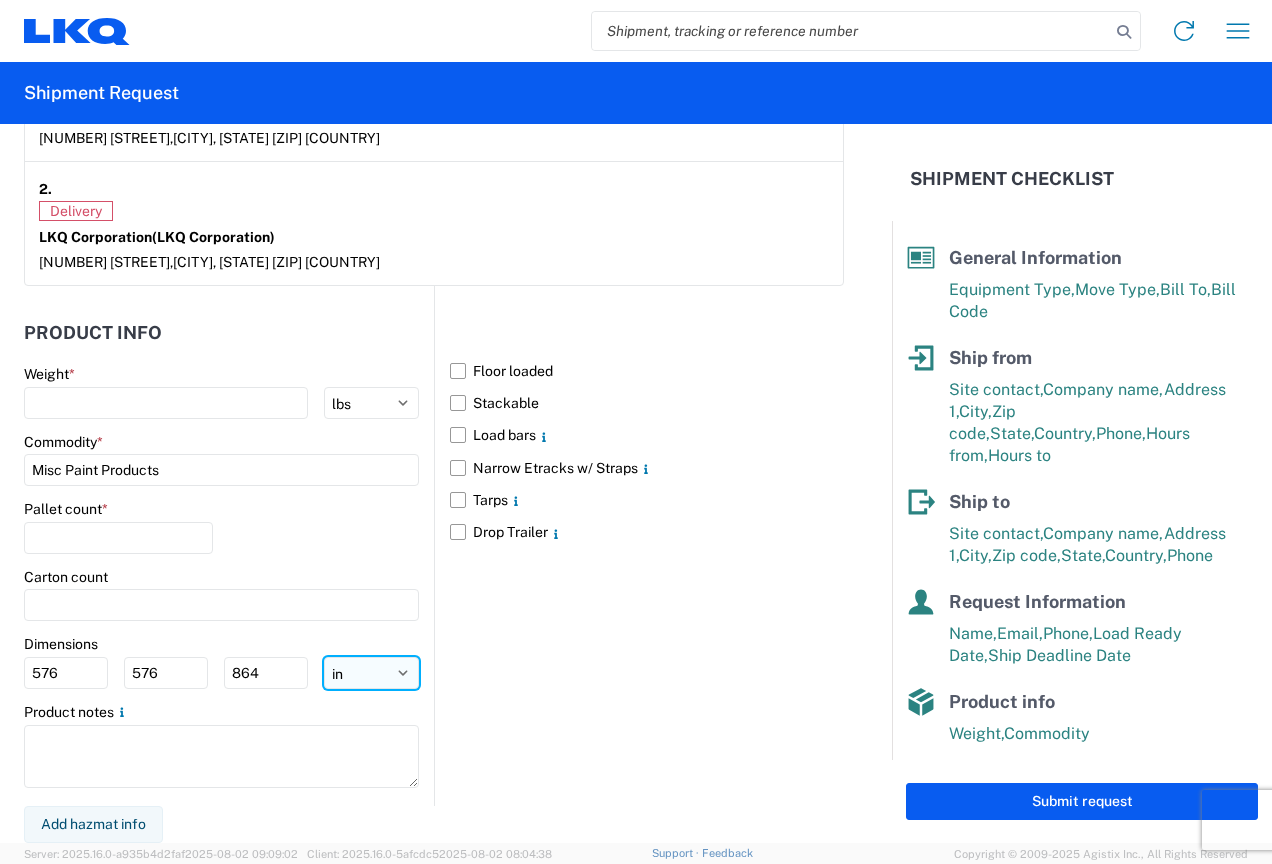 click on "ft in cm" 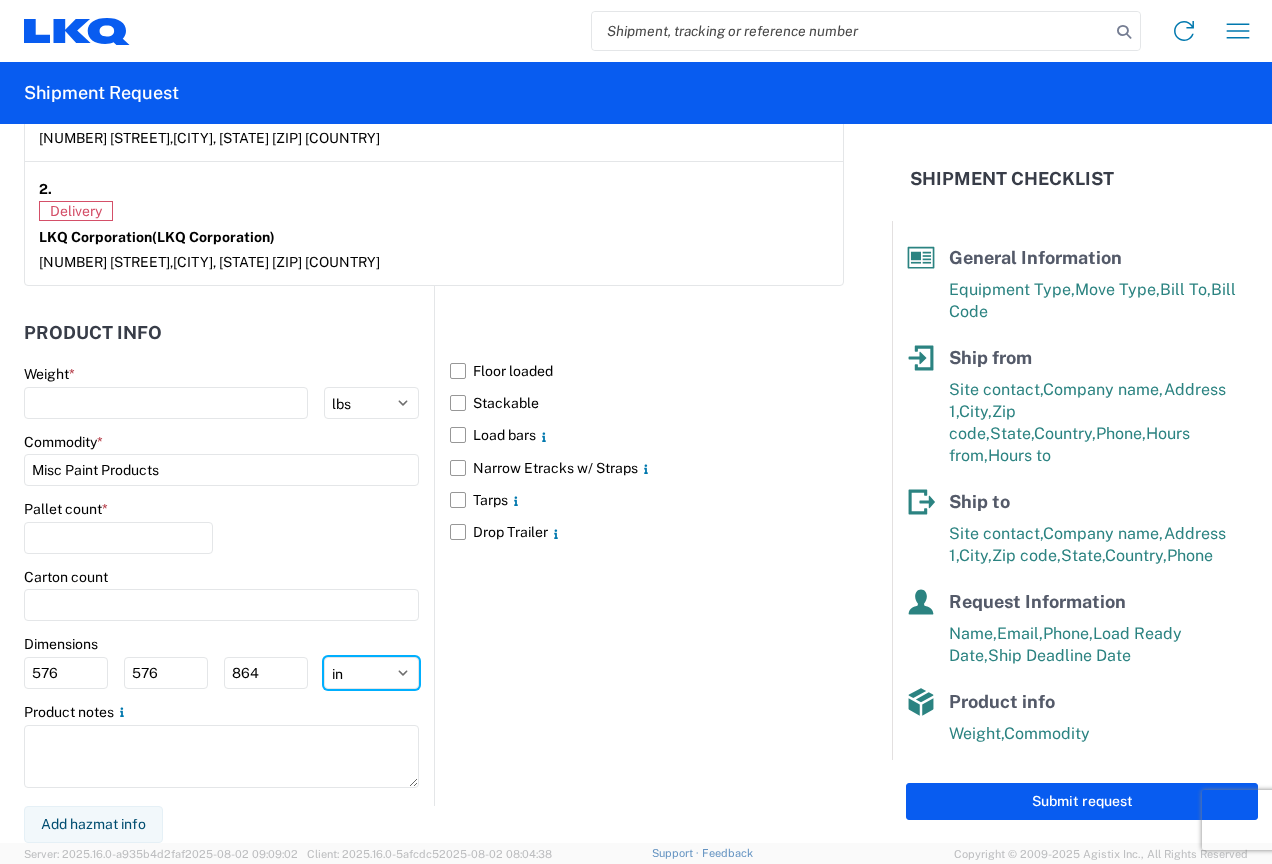 select on "FT" 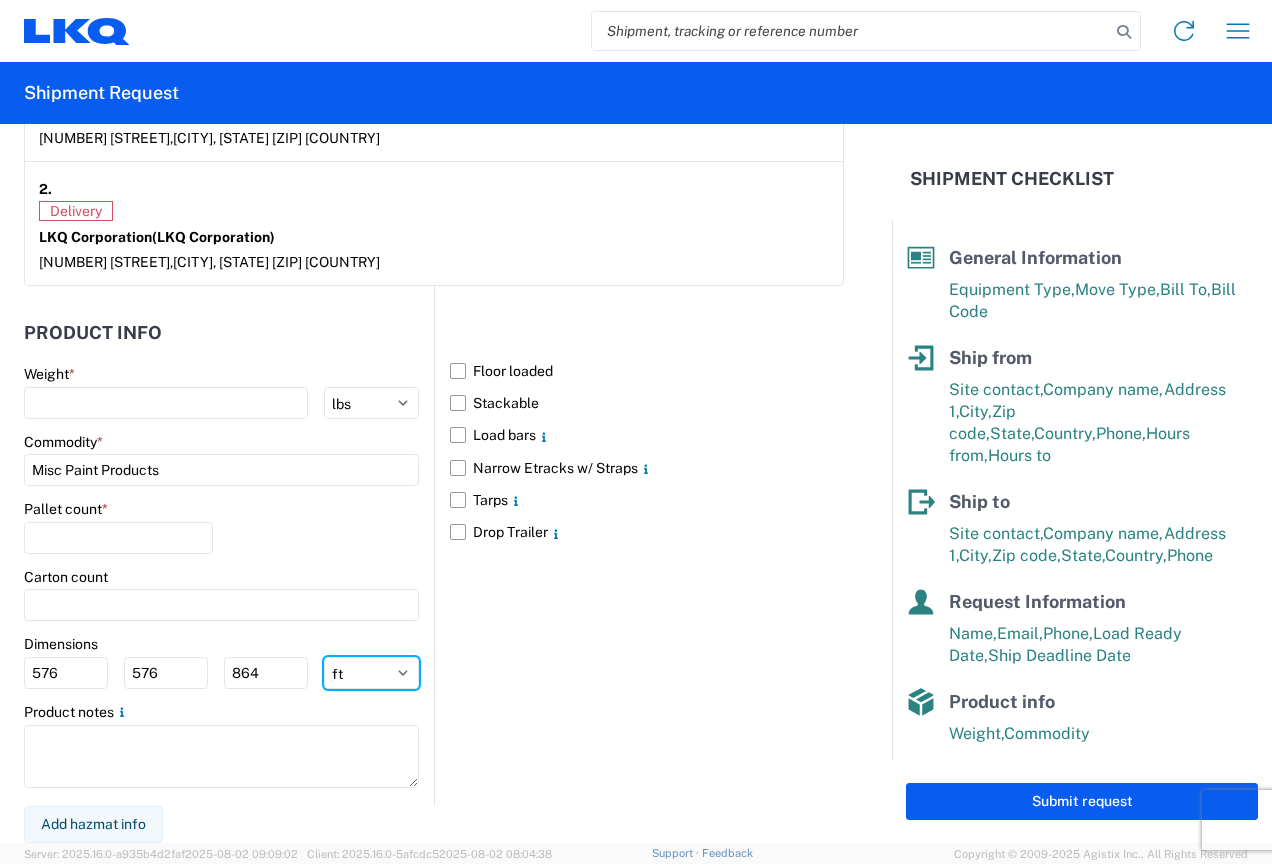 click on "ft in cm" 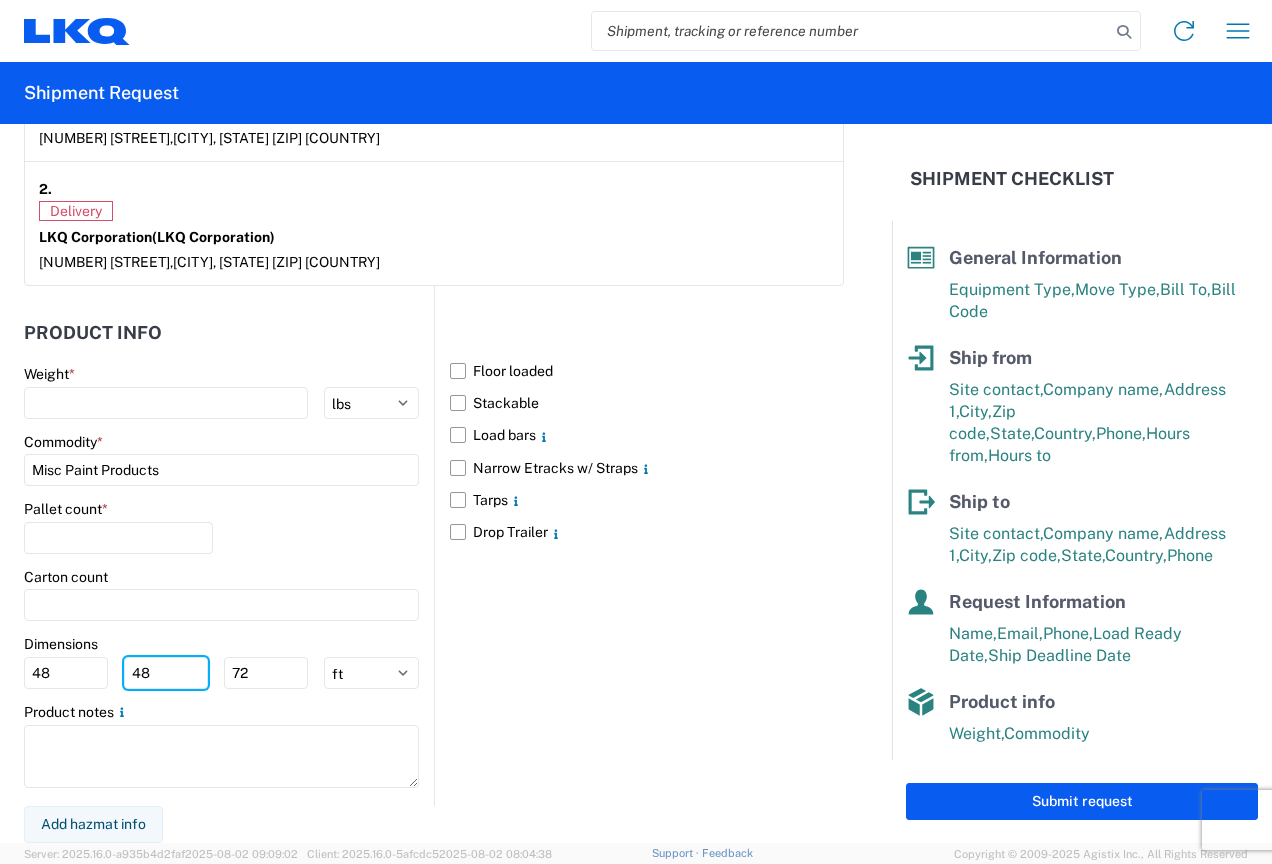 drag, startPoint x: 163, startPoint y: 673, endPoint x: -4, endPoint y: 673, distance: 167 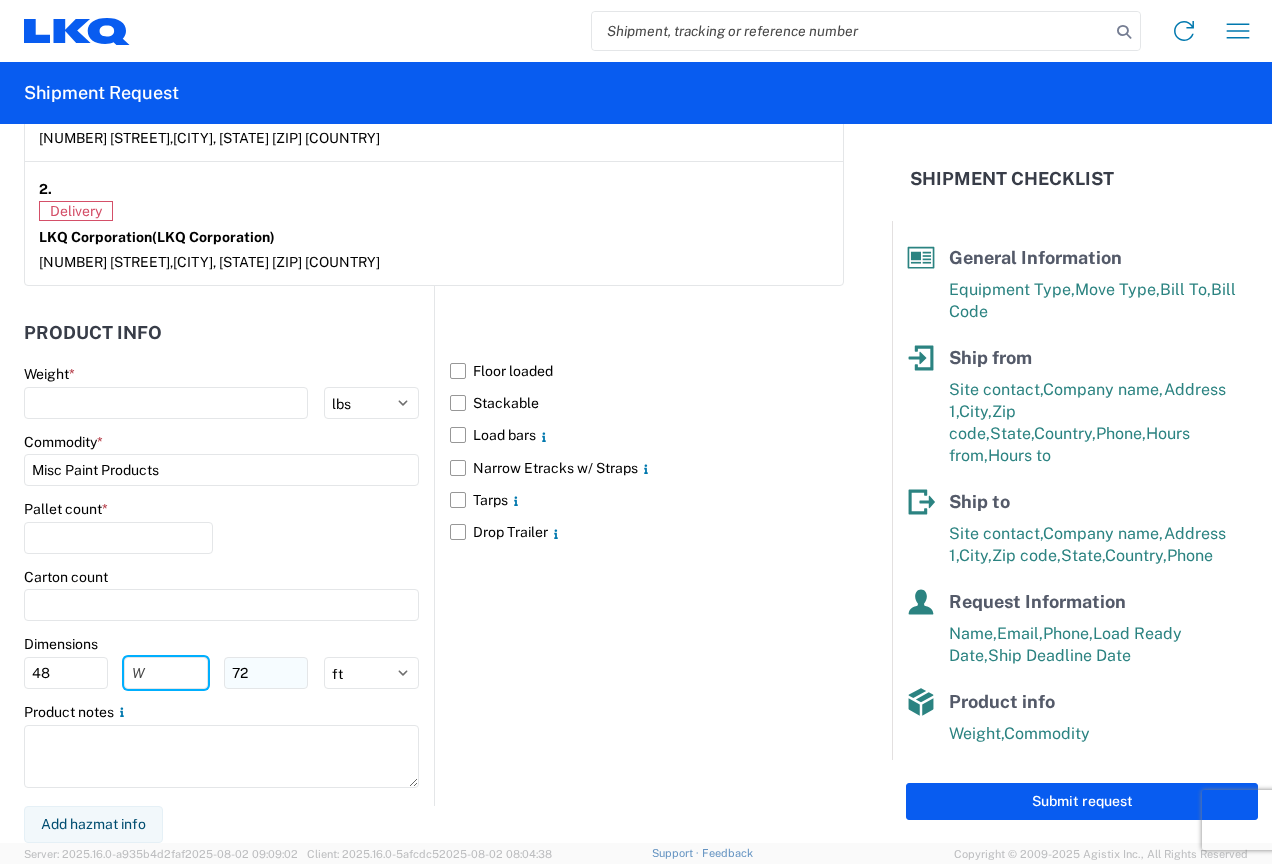 type 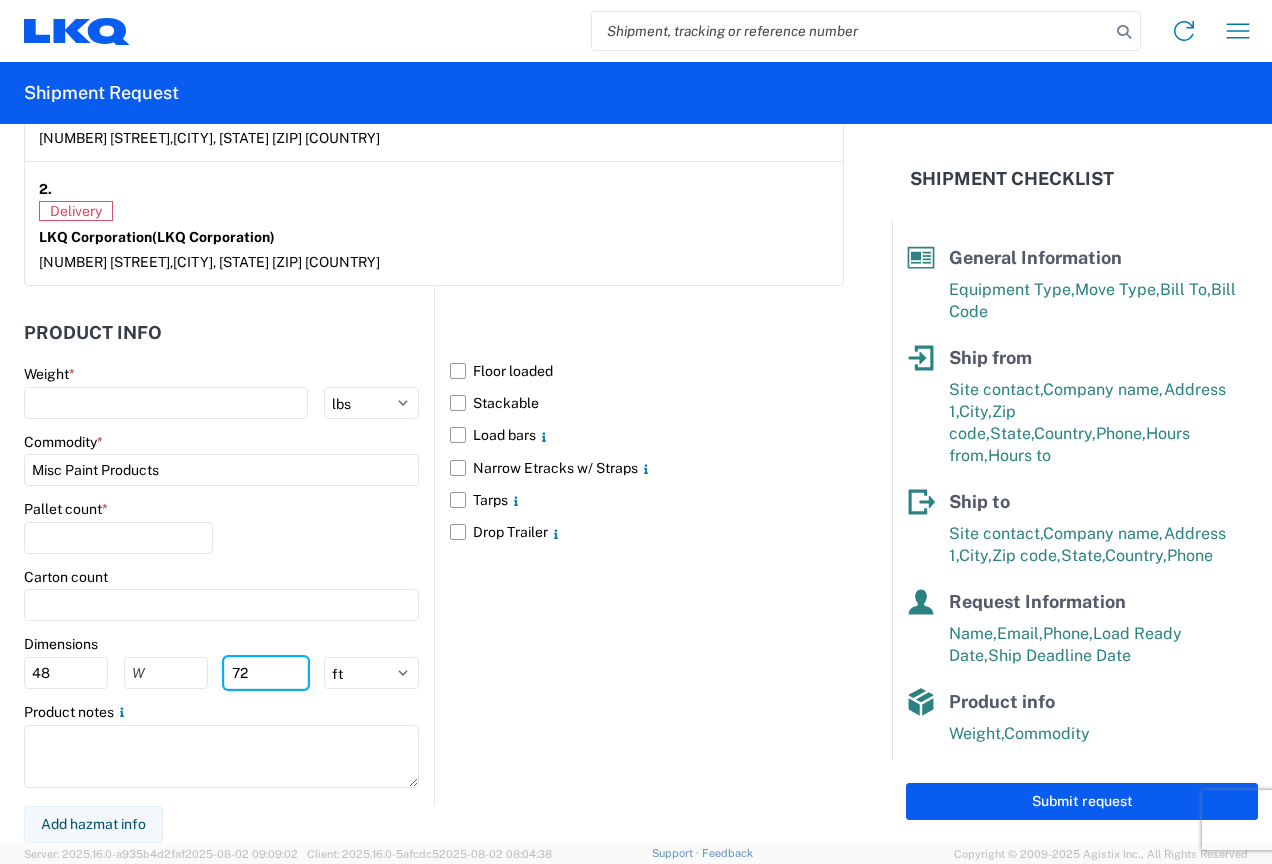 drag, startPoint x: 270, startPoint y: 675, endPoint x: -4, endPoint y: 686, distance: 274.2207 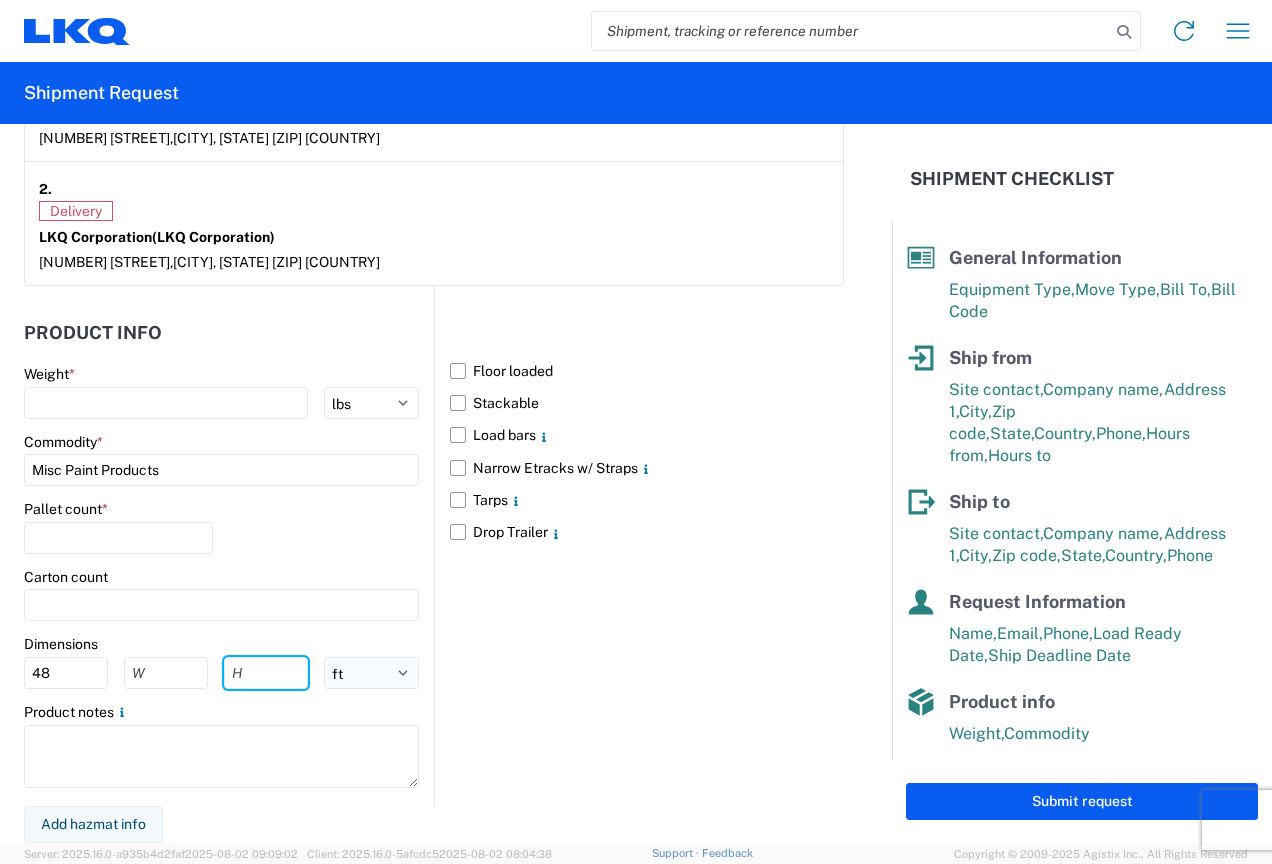 type 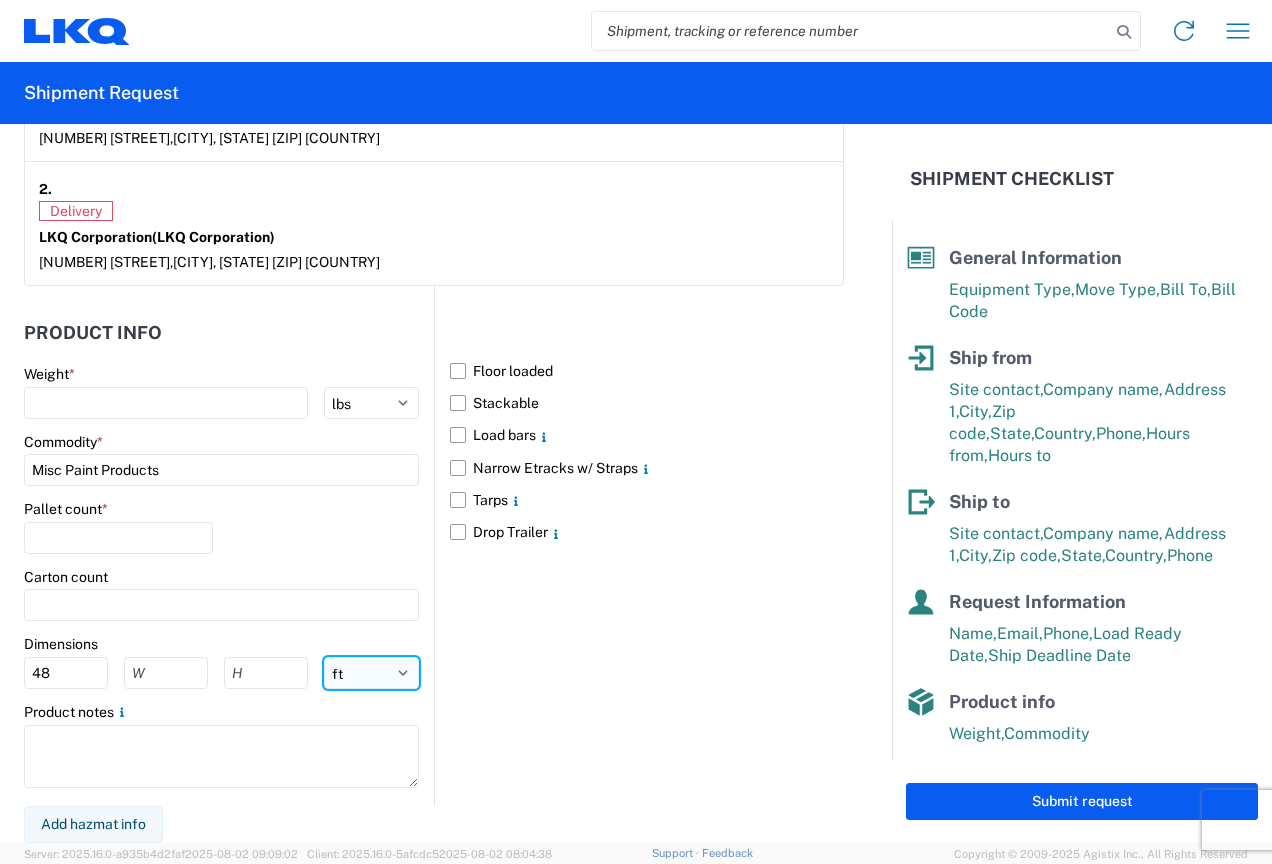 click on "ft in cm" 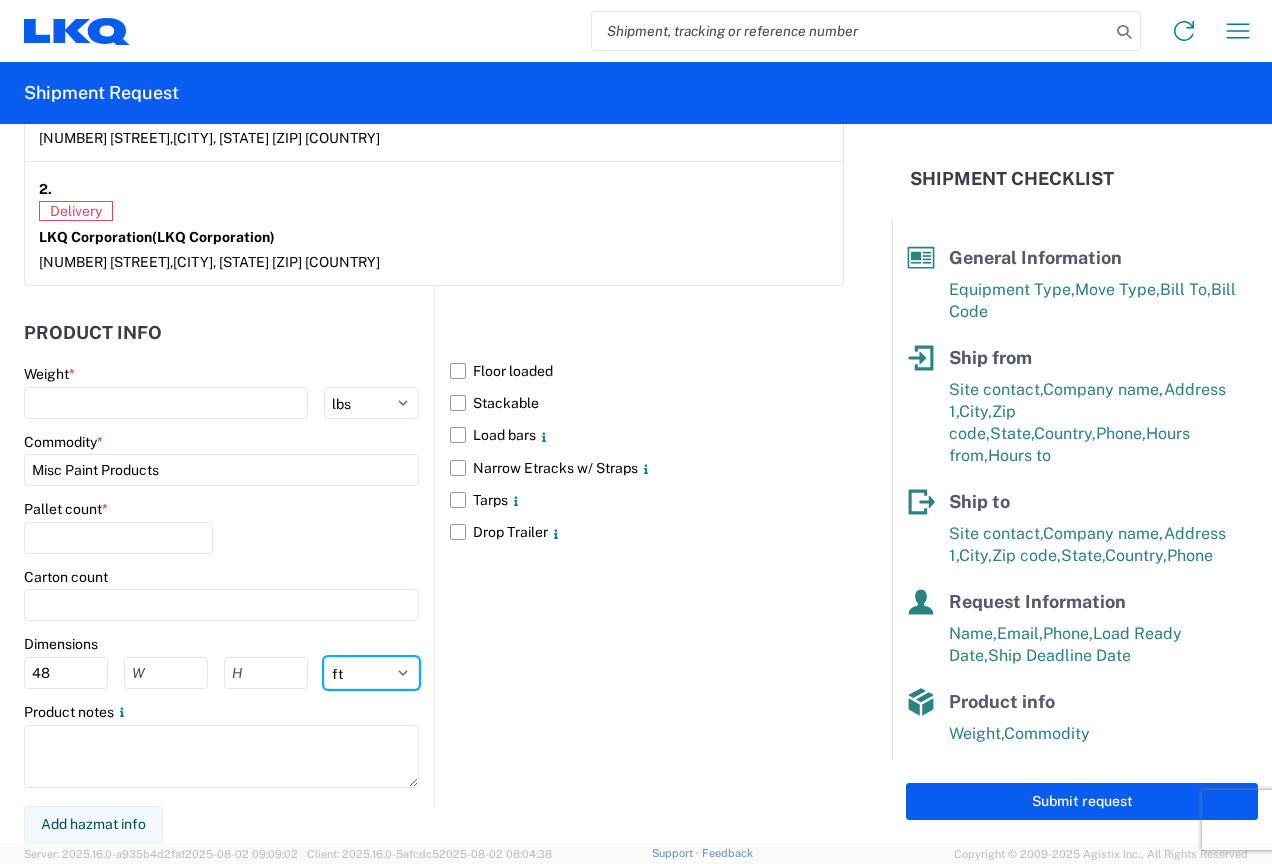 select on "IN" 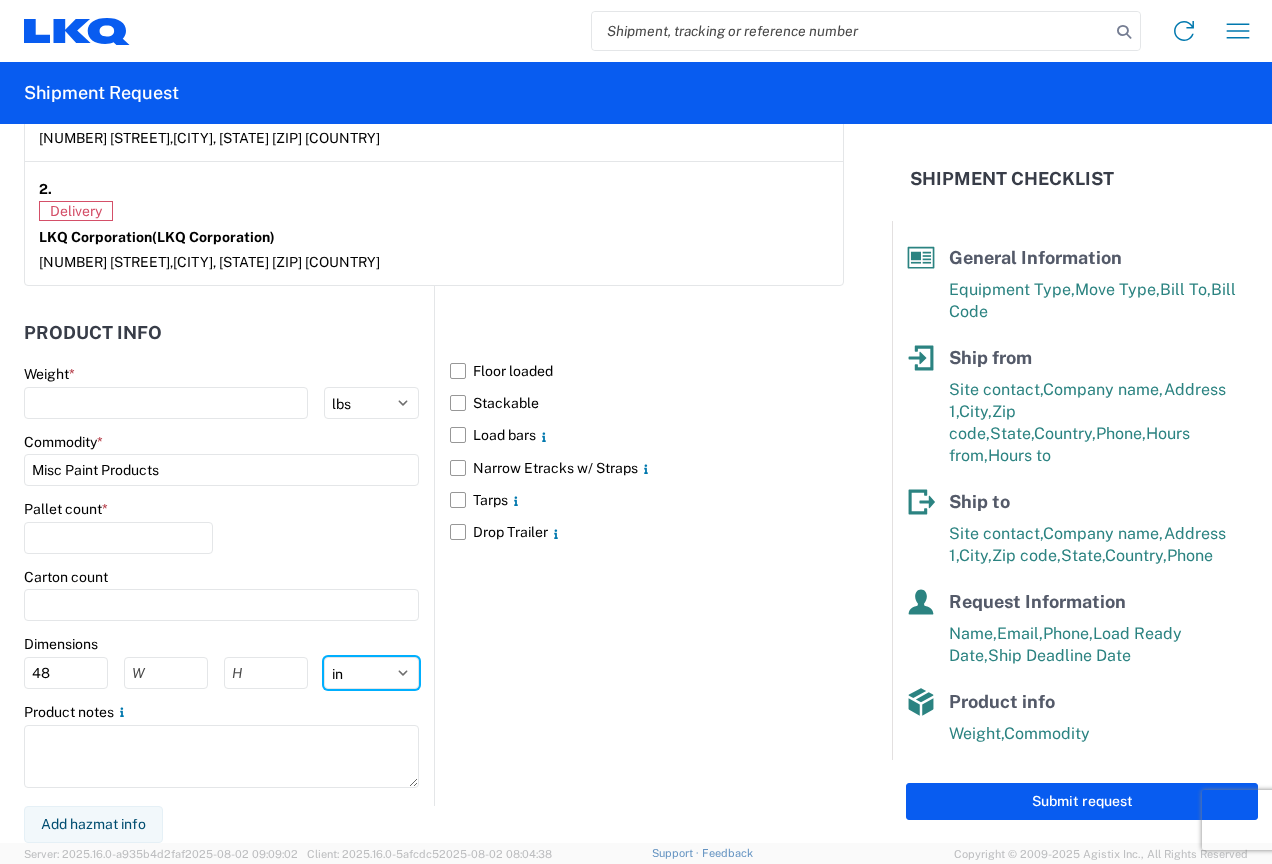 click on "ft in cm" 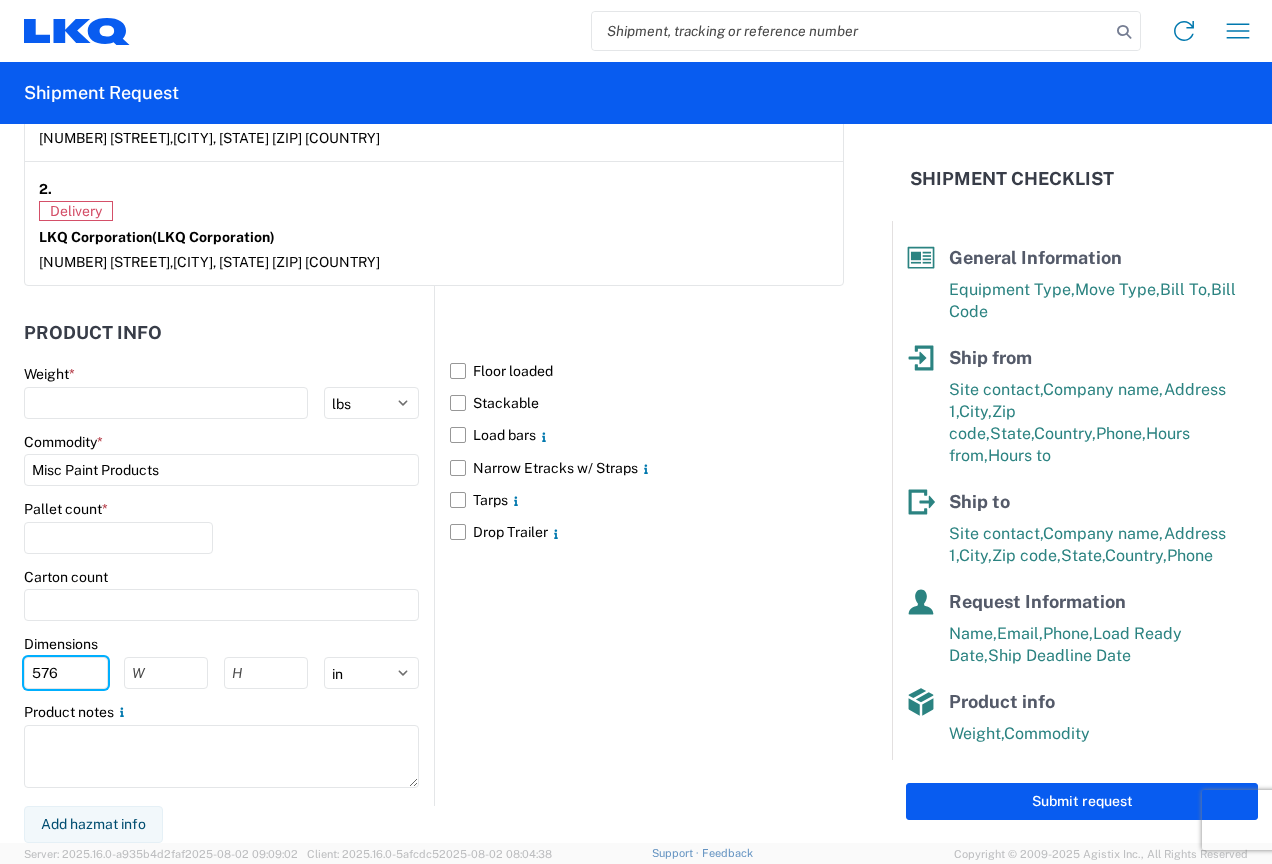 click on "Shipment 56385160
Shipment request
Shipment tracking  Shipment Request  General Information   Template   PO#   Equipment Type  * Select 53’ Dry Van Flatbed Dropdeck (van) Lowboy (flatbed) Rail  Move Type  * Select Full Partial TL  Bill To  * 3370 - [CITY]  Bill Code  * 3370-6300-66000-0000 - 3370 Freight Out  Ship from  3370  Location  3370 - [CITY]  Site contact  * [FIRST] [LAST]  Company  * FinishMaster [CITY]  Address 1  * [NUMBER] [STREET]  Address 2   City  * [CITY]  Zip  *
49512  State  * Select Alabama Alaska Arizona Arkansas Armed Forces Americas Armed Forces Europe Armed Forces Pacific California Colorado Connecticut Delaware District of Columbia Florida Georgia Hawaii Idaho Illinois Indiana Iowa Kansas Kentucky Louisiana Maine Maryland Massachusetts Michigan Minnesota Mississippi Missouri Montana Nebraska Nevada New Hampshire New Jersey New Mexico New York North Carolina North Dakota Ohio Oregon" at bounding box center (636, 432) 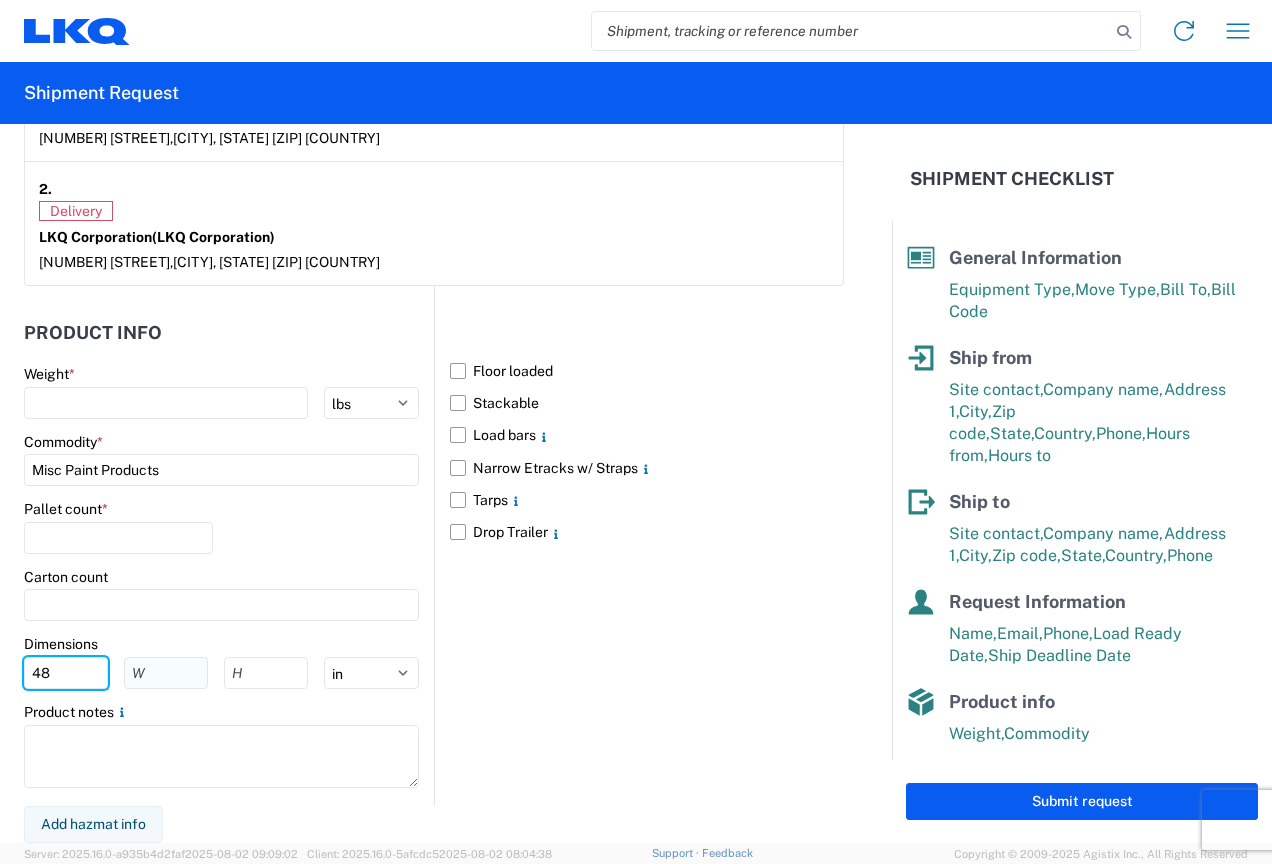 type on "48" 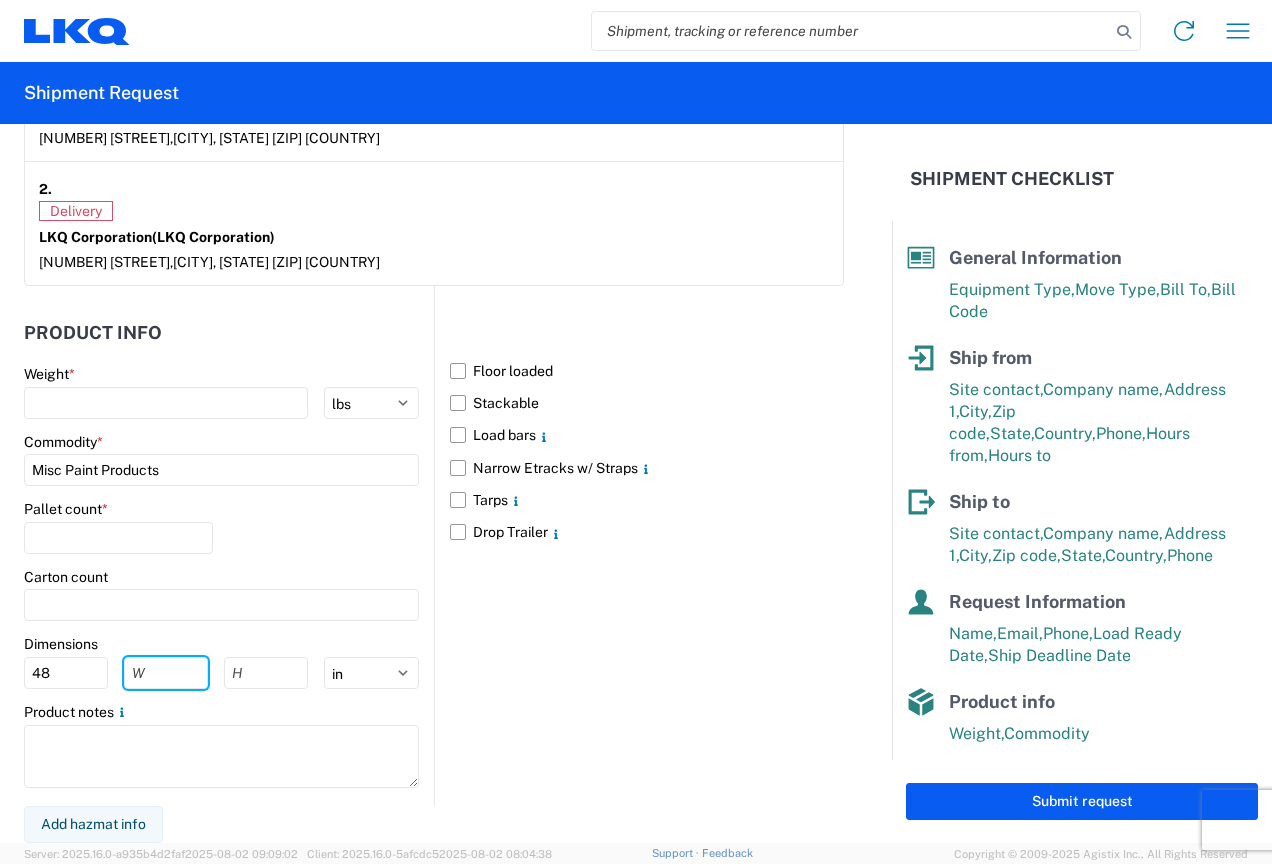drag, startPoint x: 166, startPoint y: 685, endPoint x: -4, endPoint y: 635, distance: 177.20045 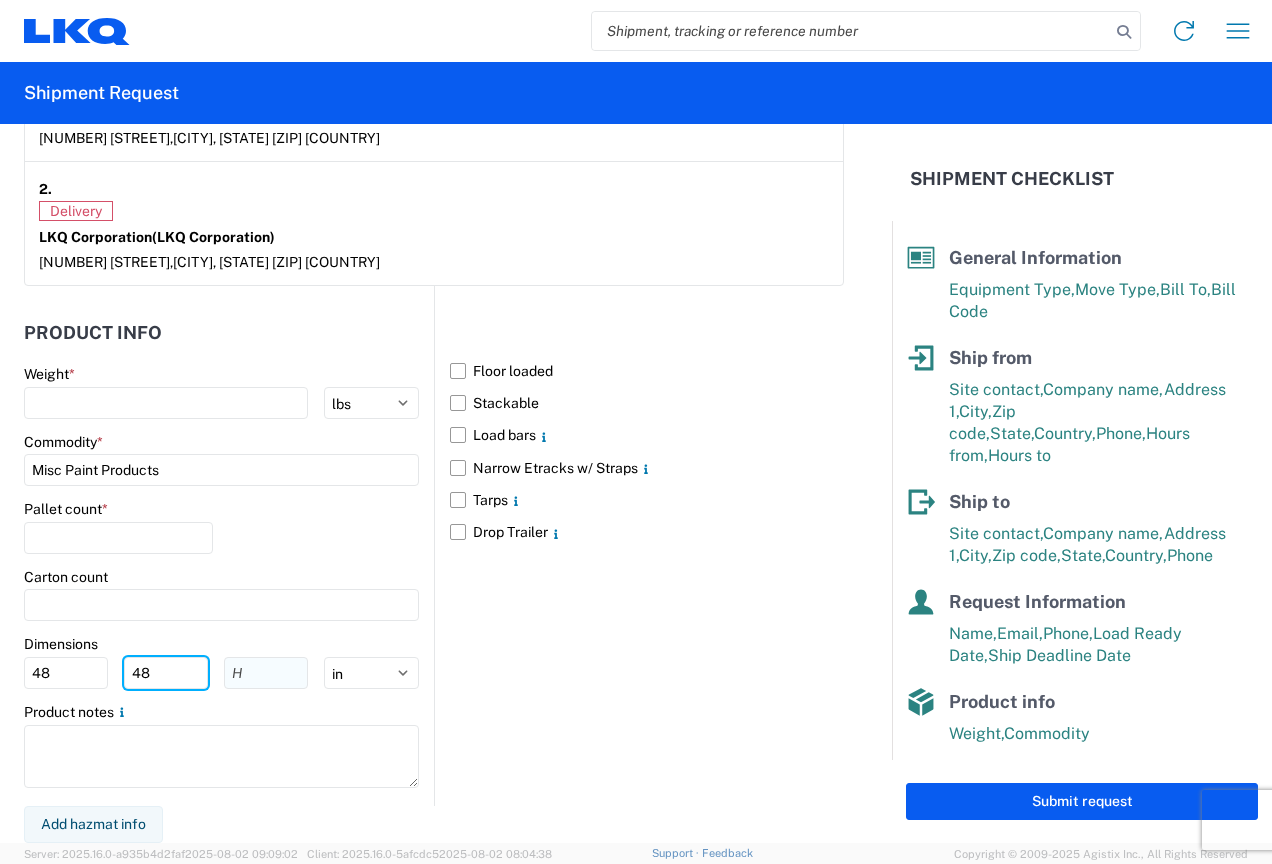 type on "48" 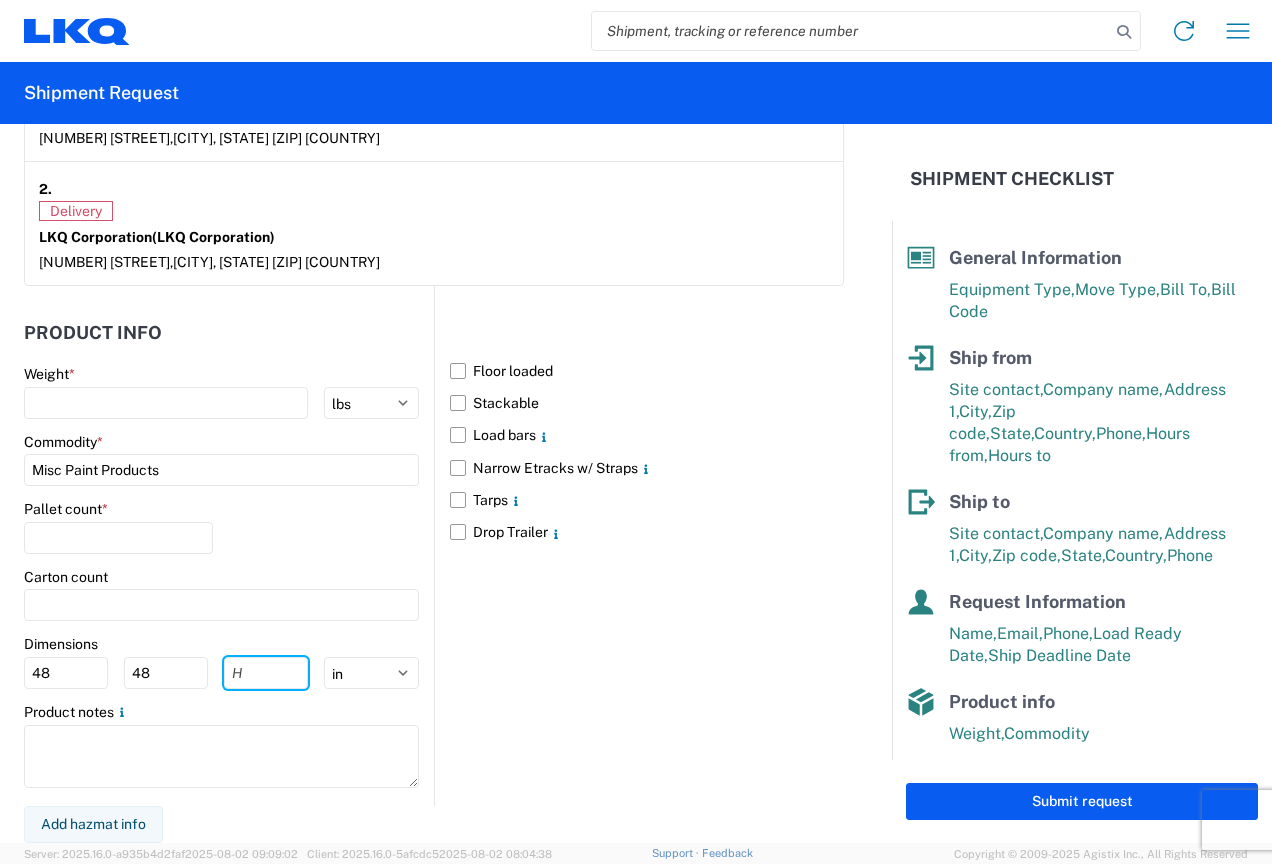 drag, startPoint x: 277, startPoint y: 679, endPoint x: 0, endPoint y: 649, distance: 278.6198 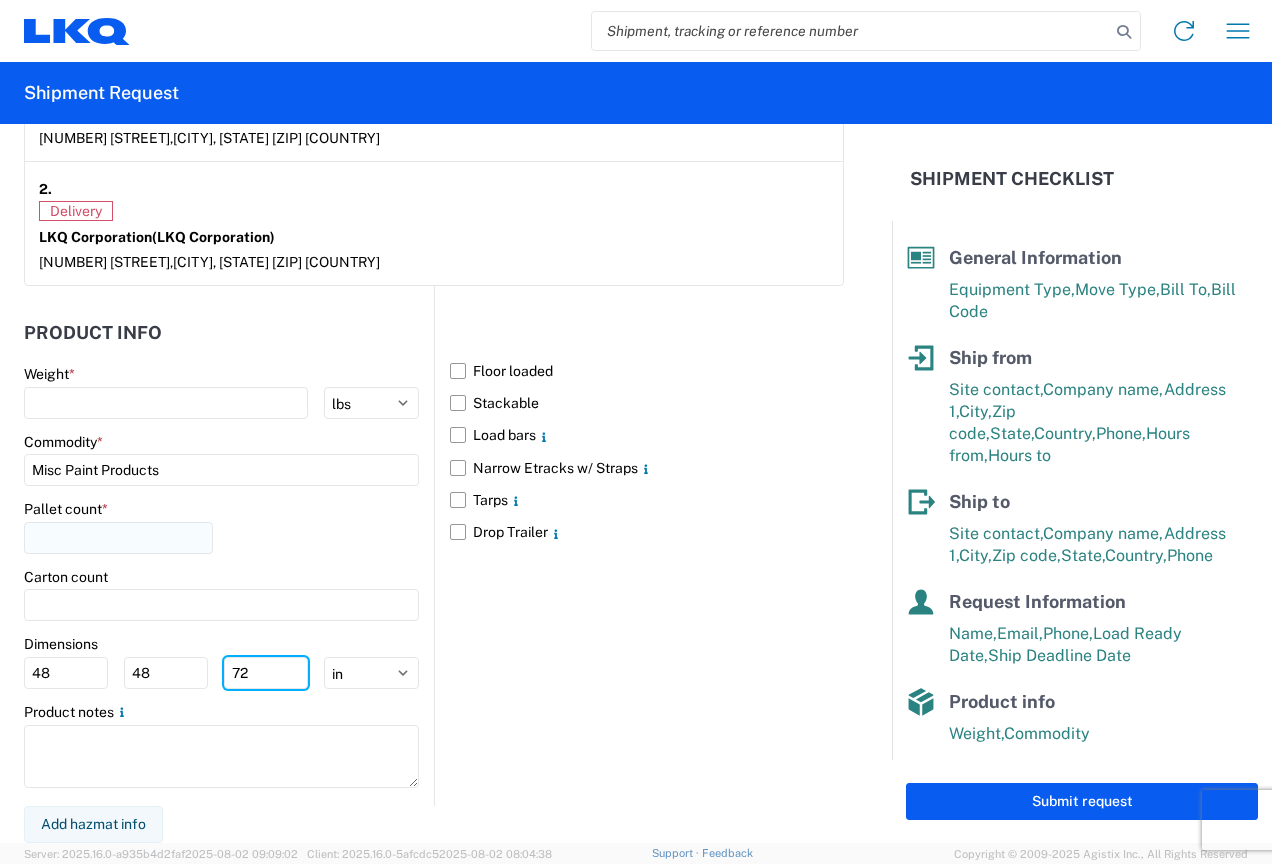 type on "72" 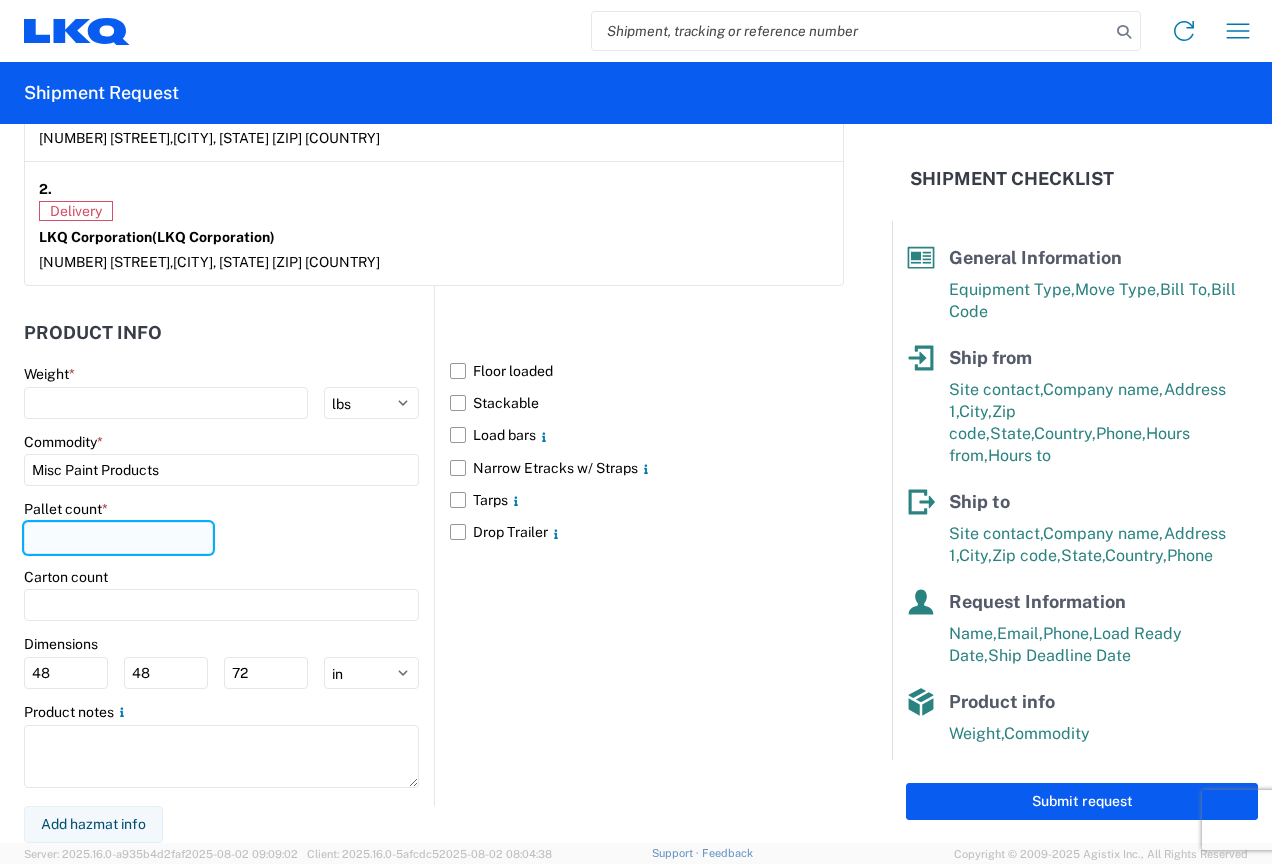 click 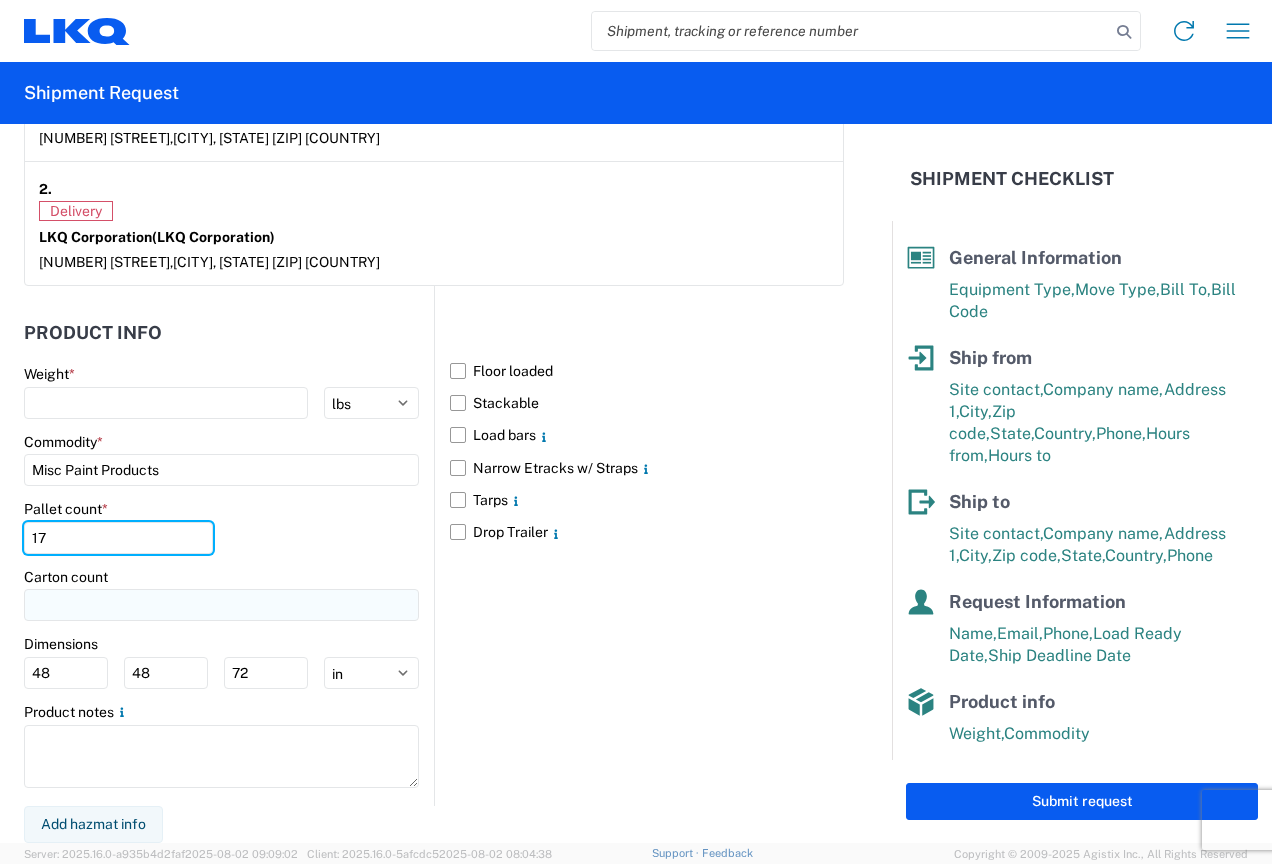 type on "17" 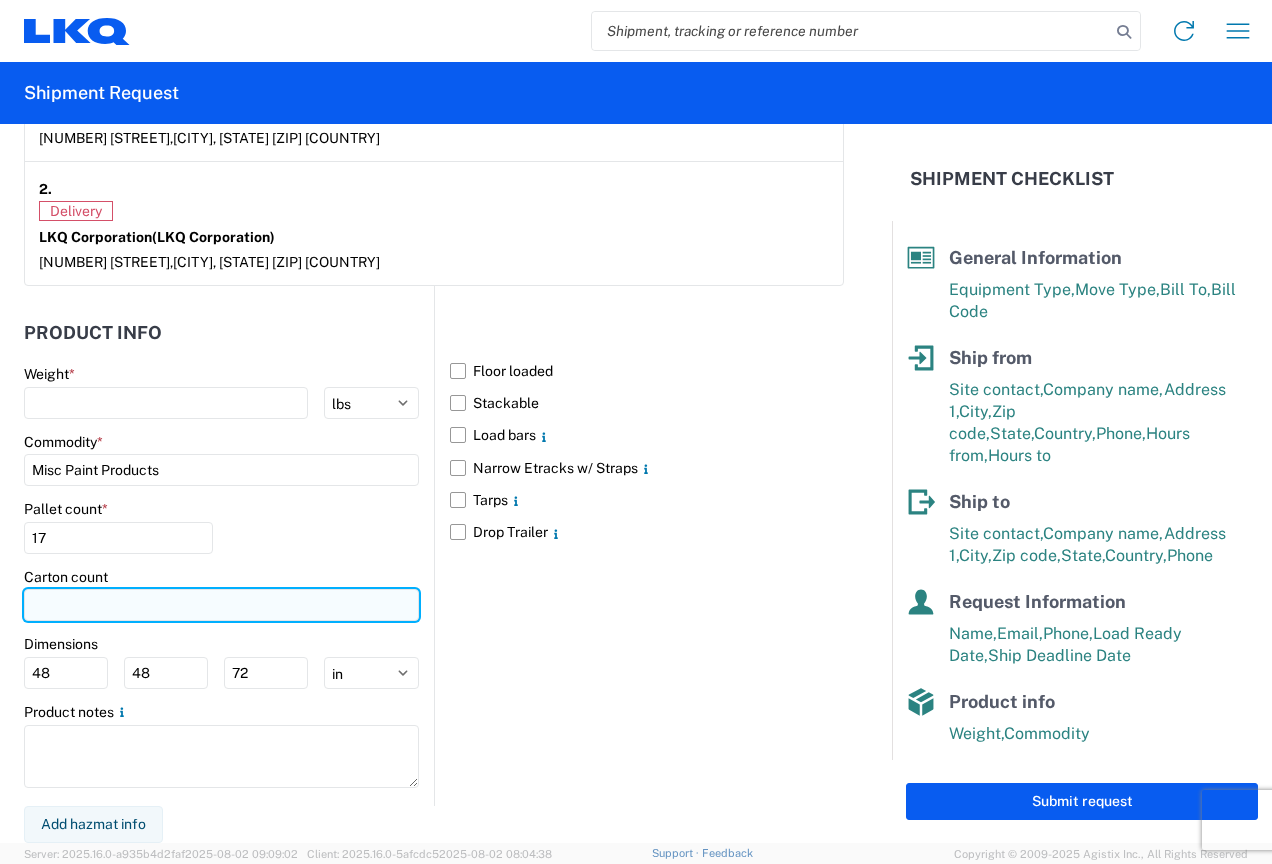 click 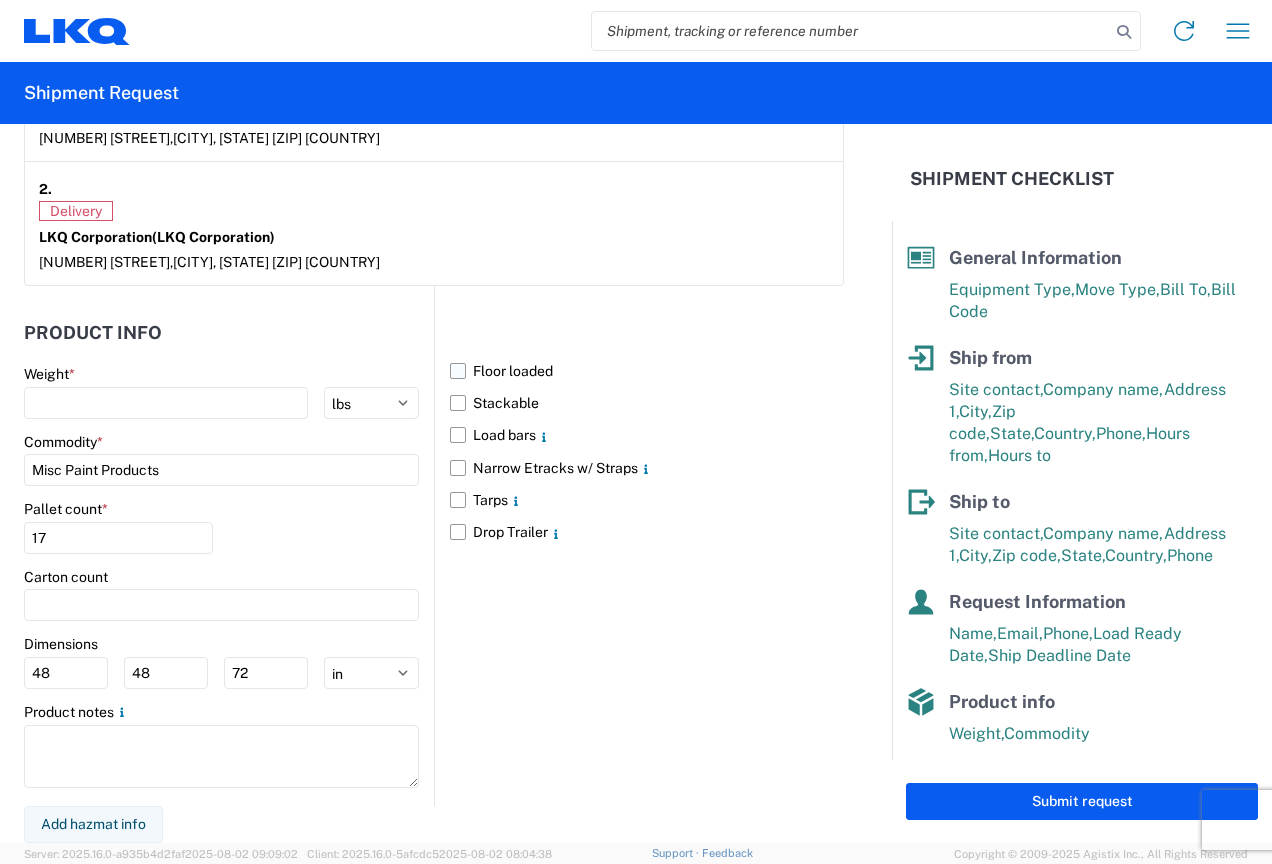 click on "Floor loaded" 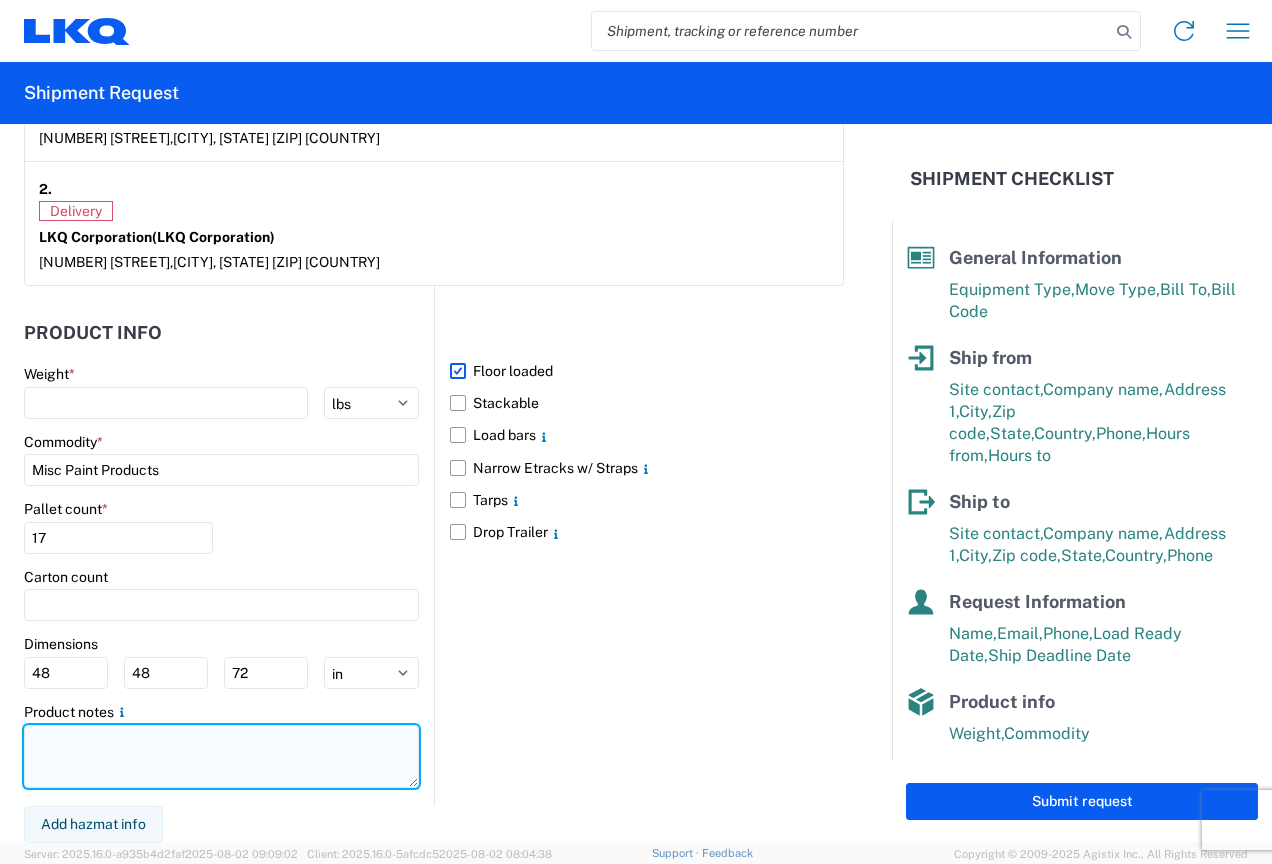 click 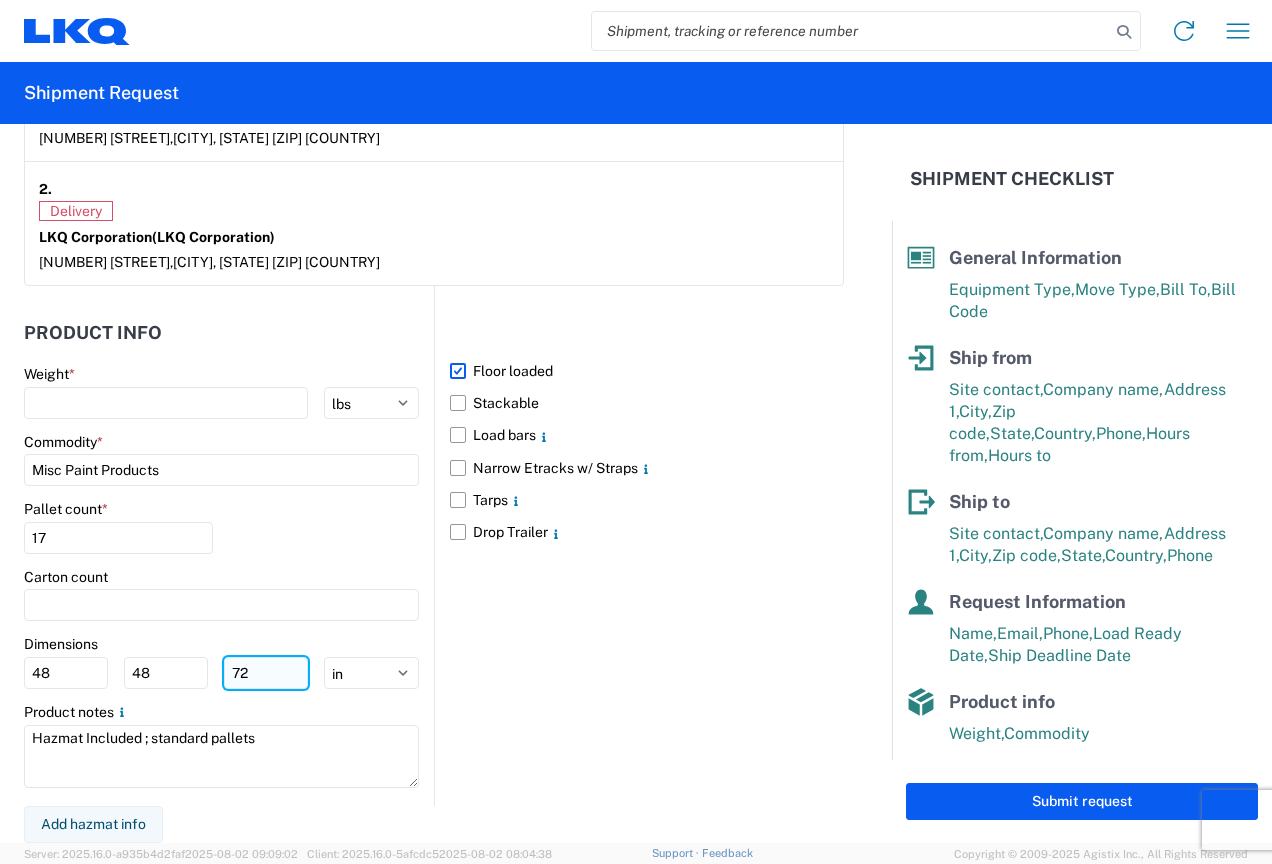 click on "72" 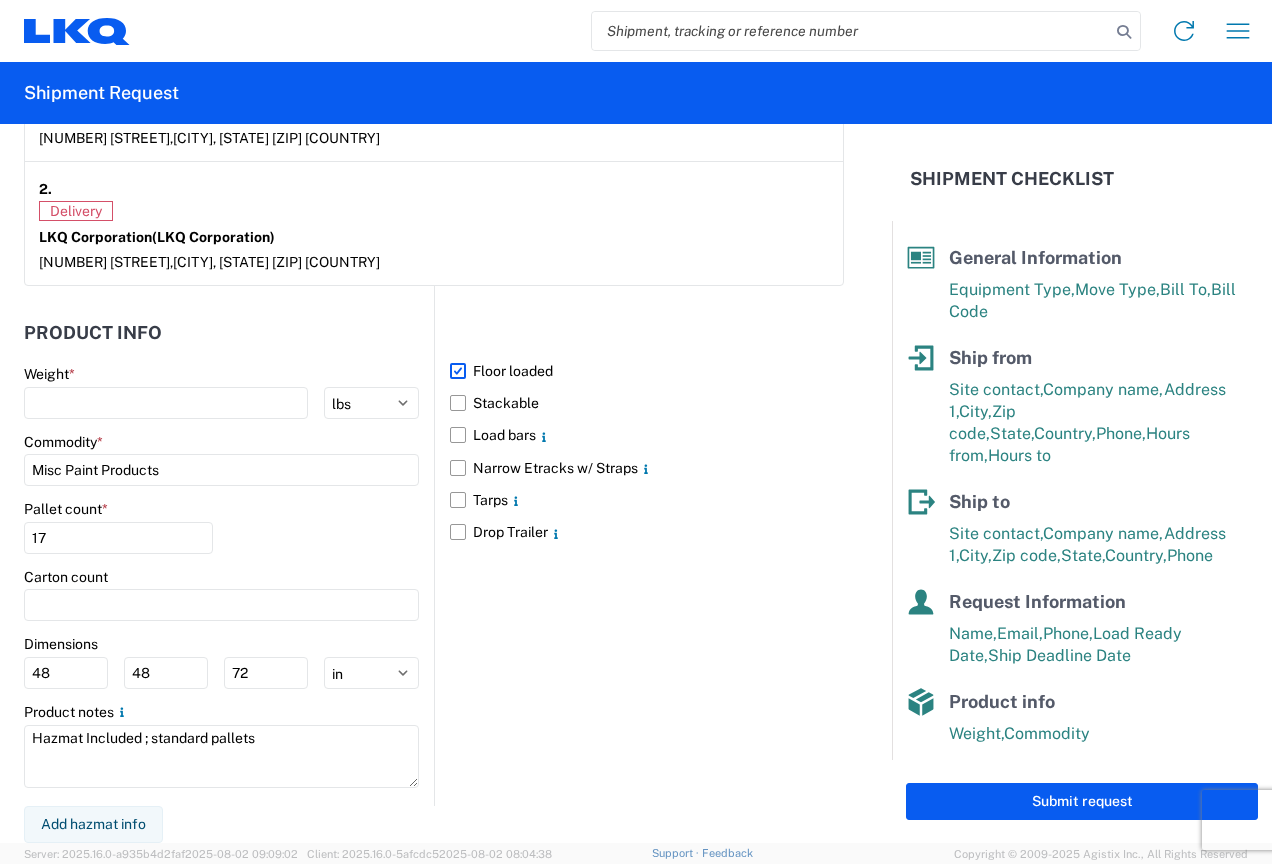 click on "Floor loaded   Stackable   Load bars
Narrow Etracks w/ Straps
Tarps
Drop Trailer" 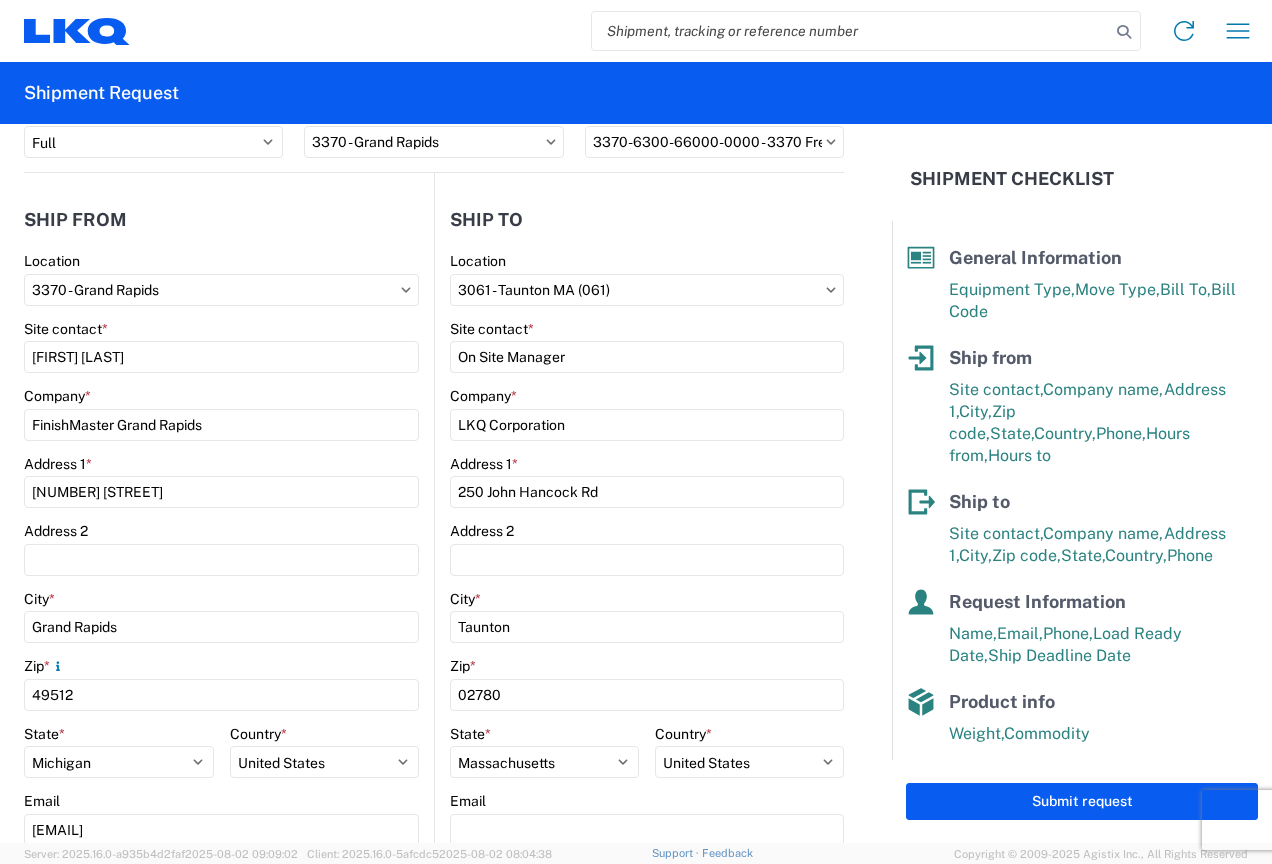 scroll, scrollTop: 0, scrollLeft: 0, axis: both 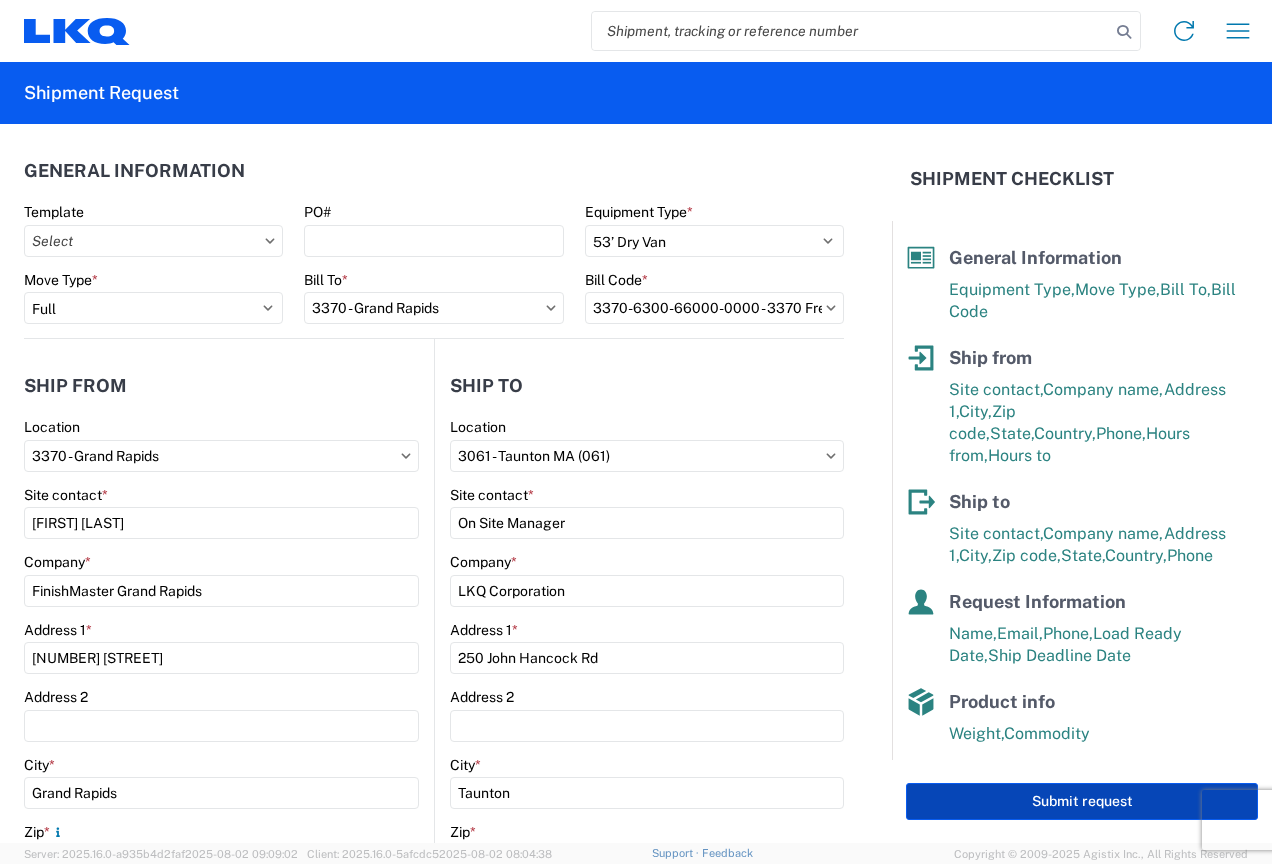 type on "Hazmat Included, standard pallets" 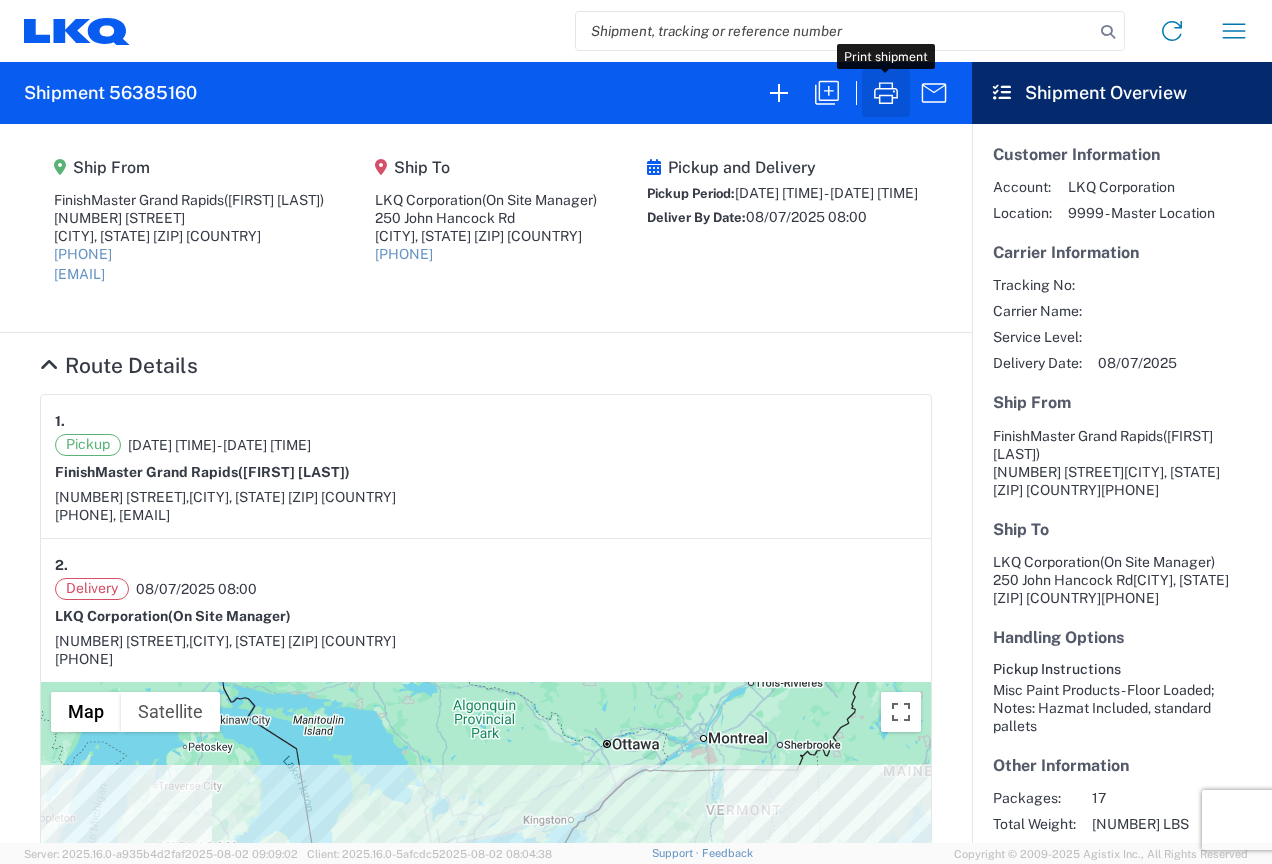 click 